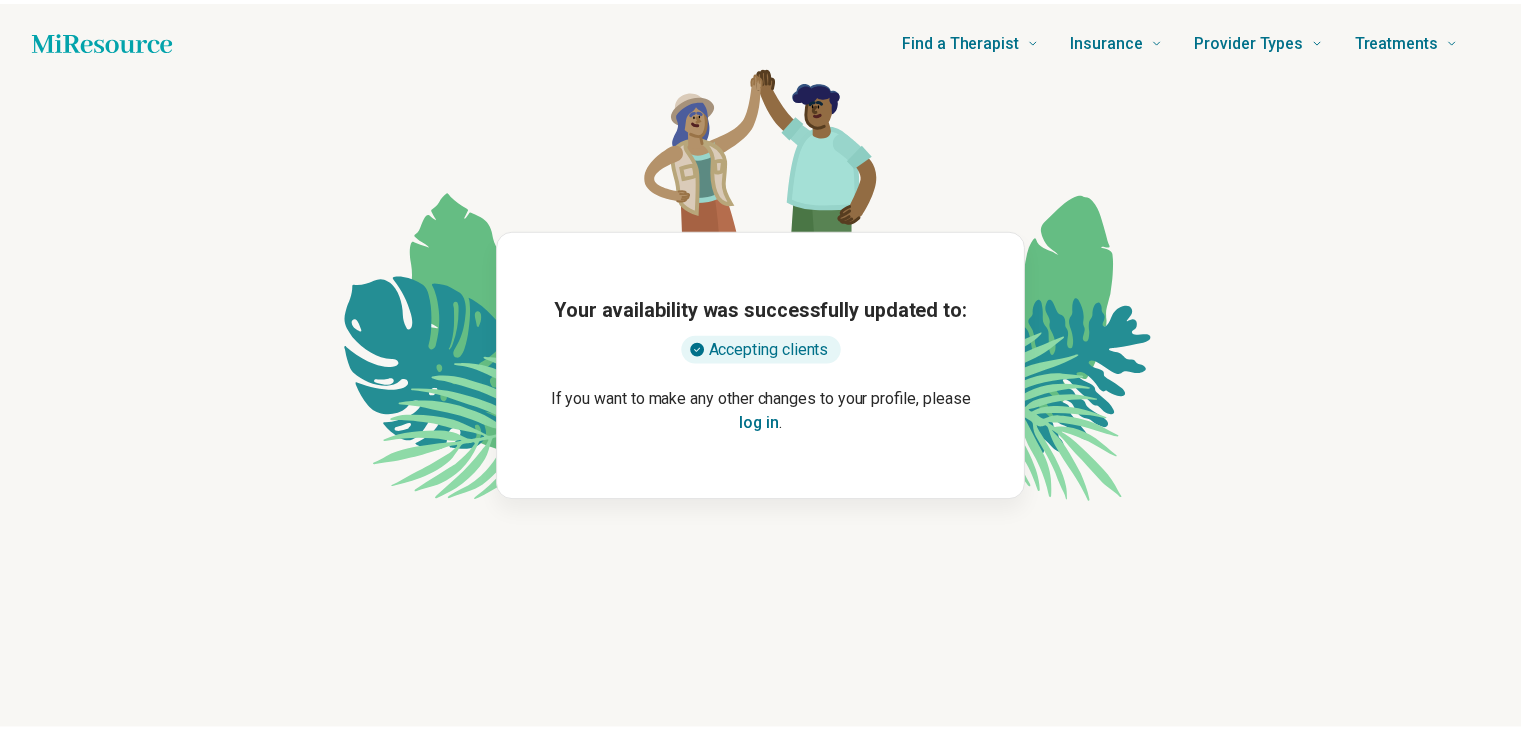 scroll, scrollTop: 0, scrollLeft: 0, axis: both 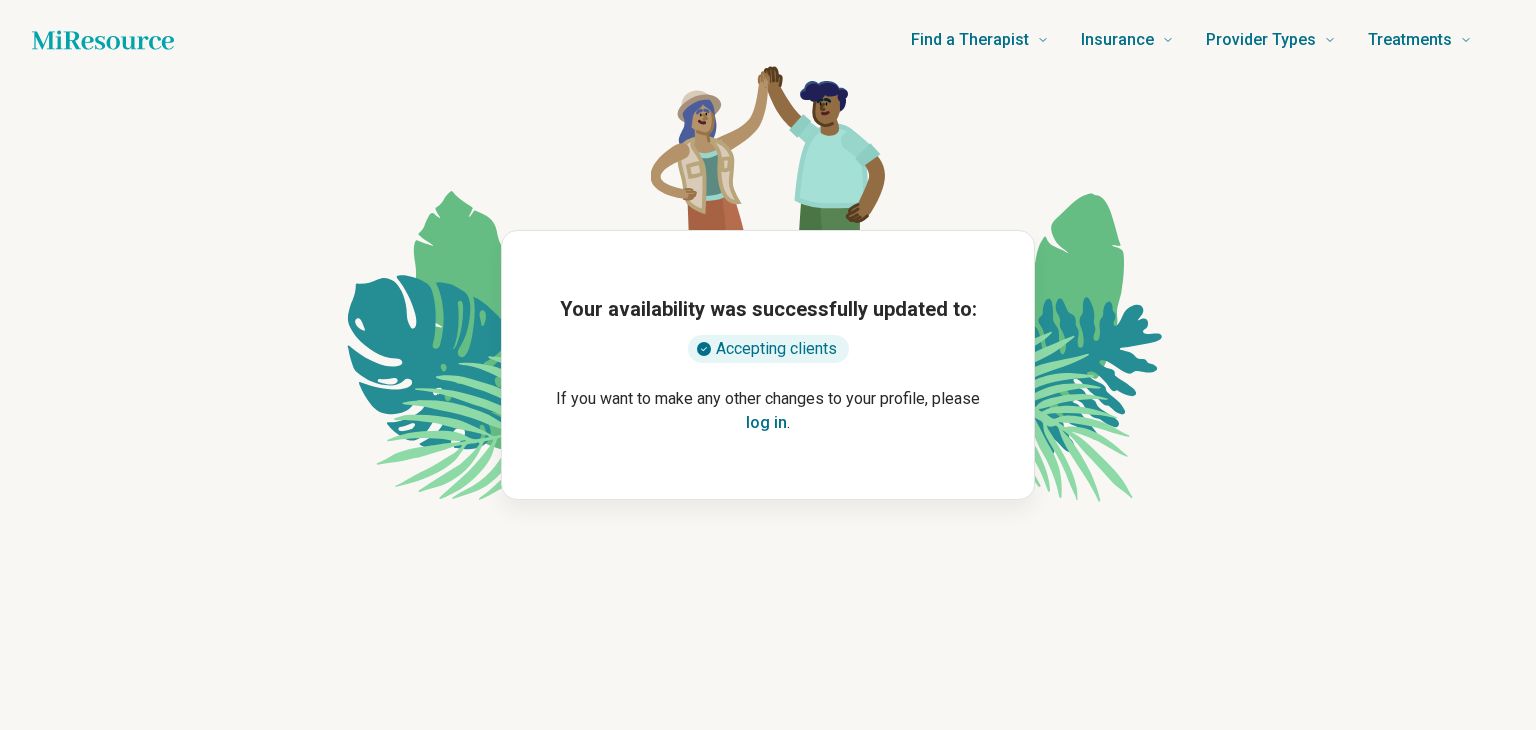 click on "log in" at bounding box center [766, 423] 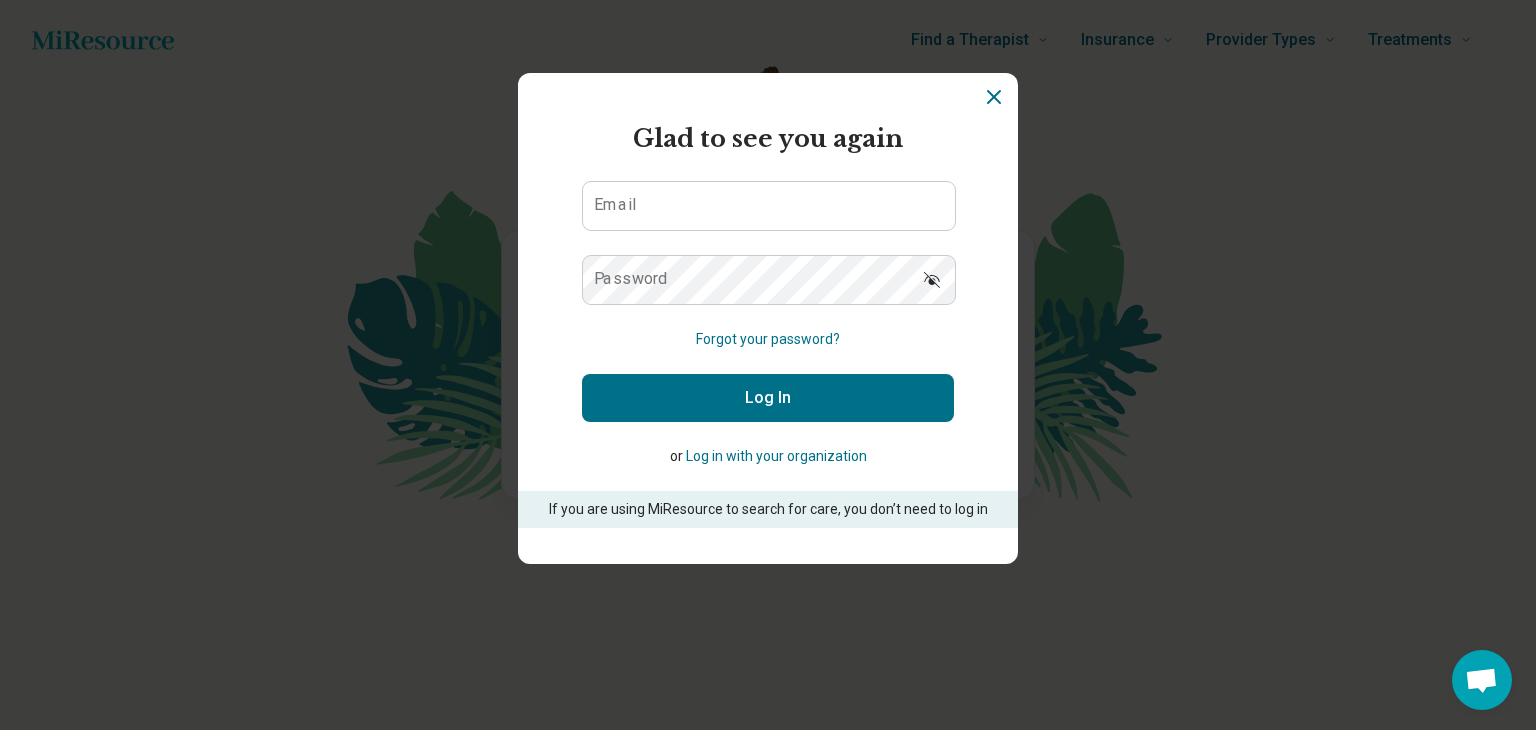 click on "Email" at bounding box center [615, 205] 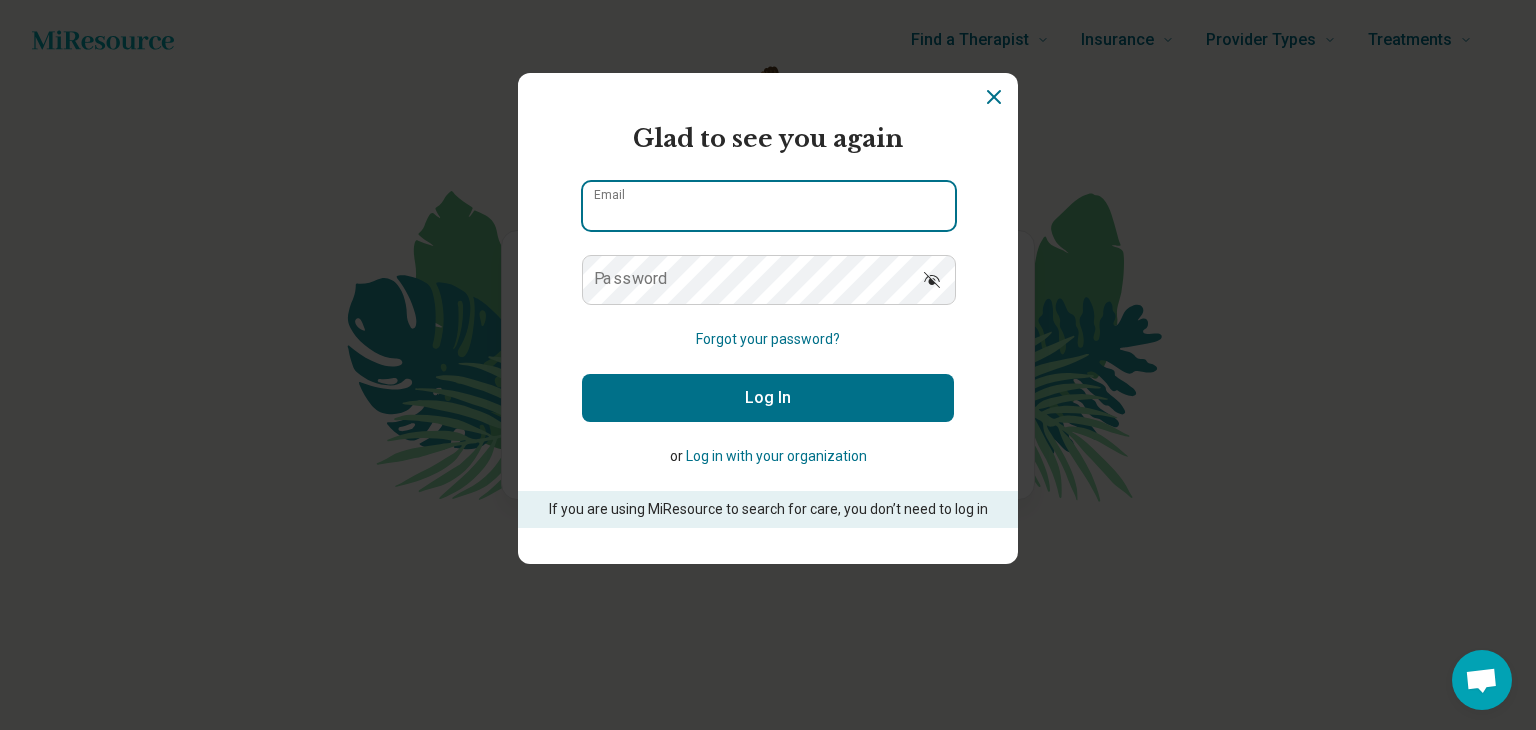 click on "Email" at bounding box center (769, 206) 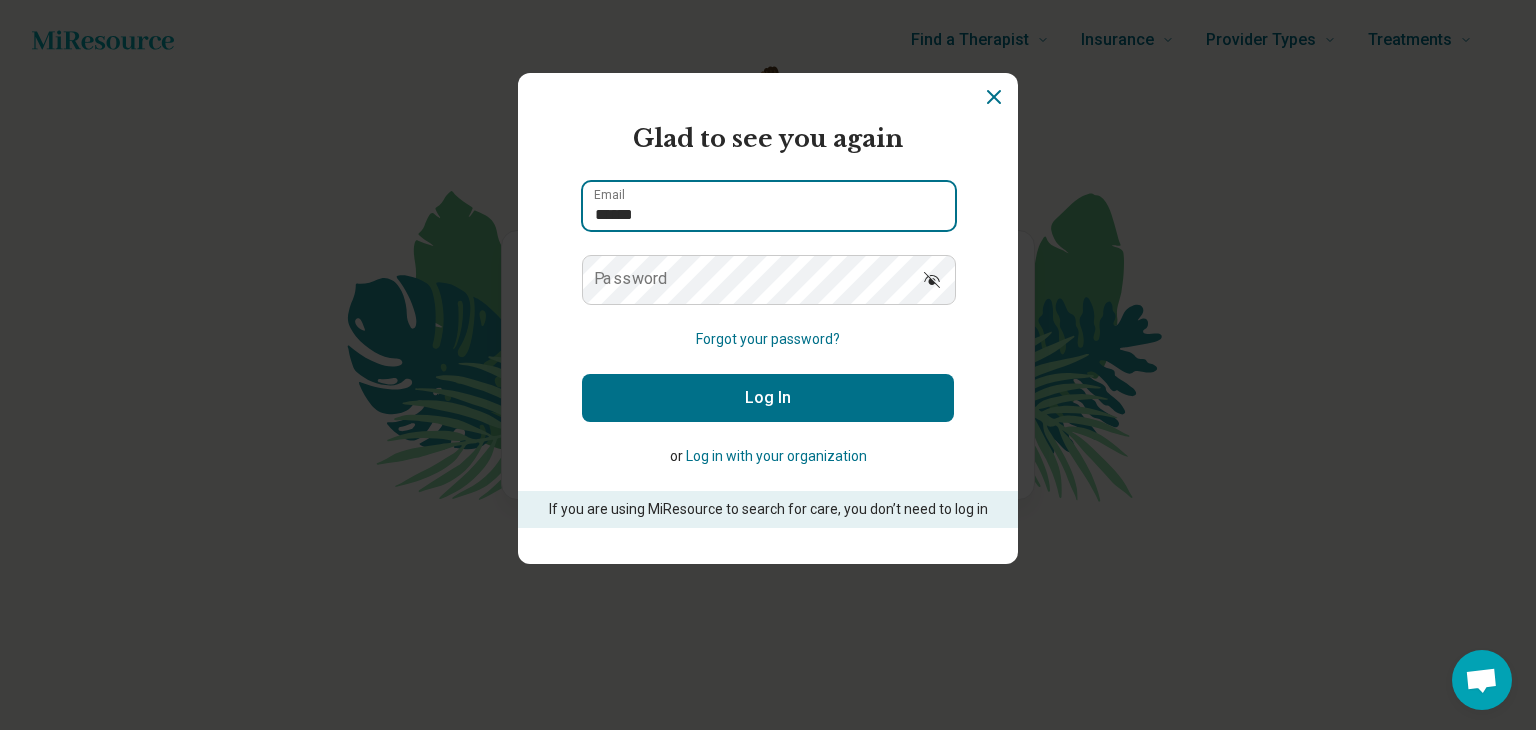 type on "**********" 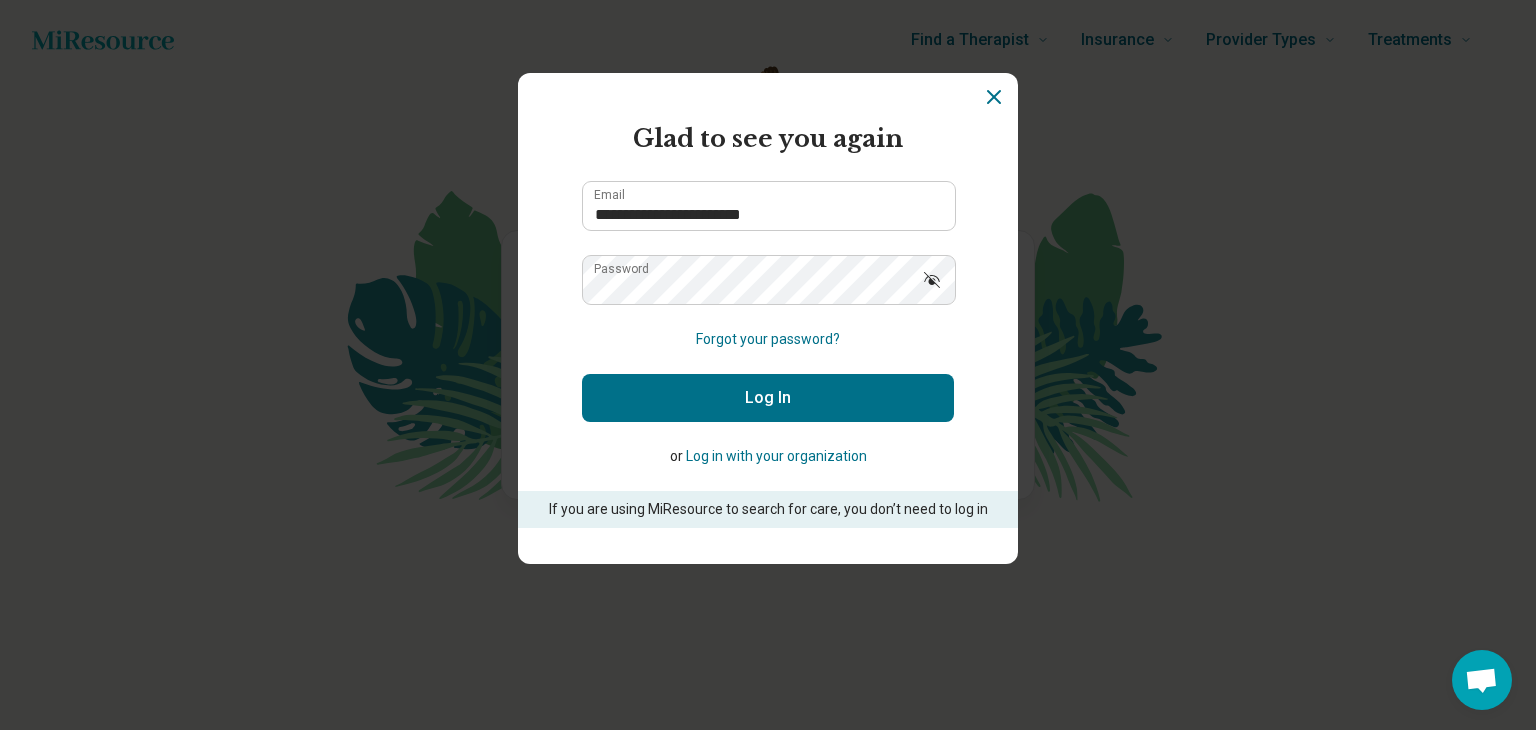 click on "Log In" at bounding box center [768, 398] 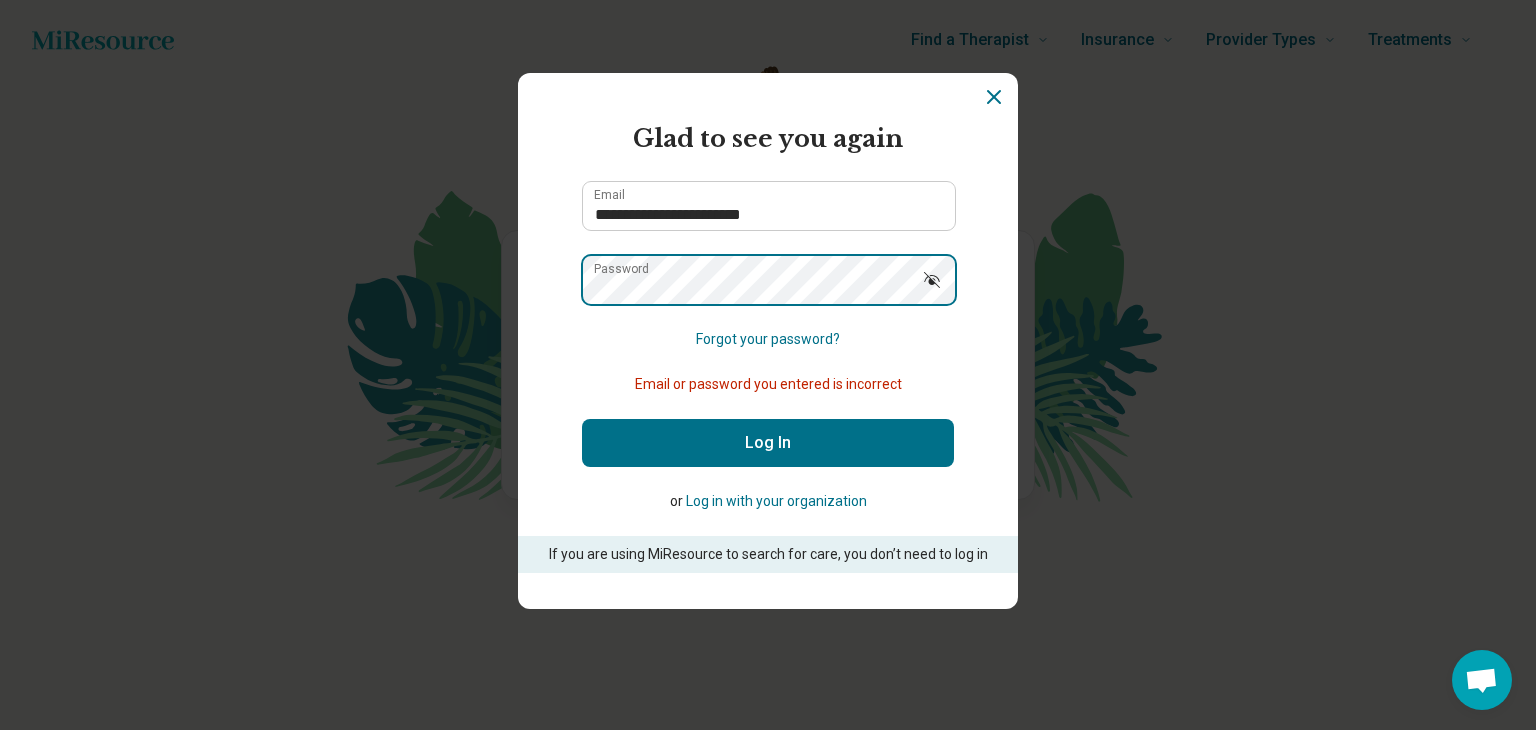 click on "**********" at bounding box center [768, 365] 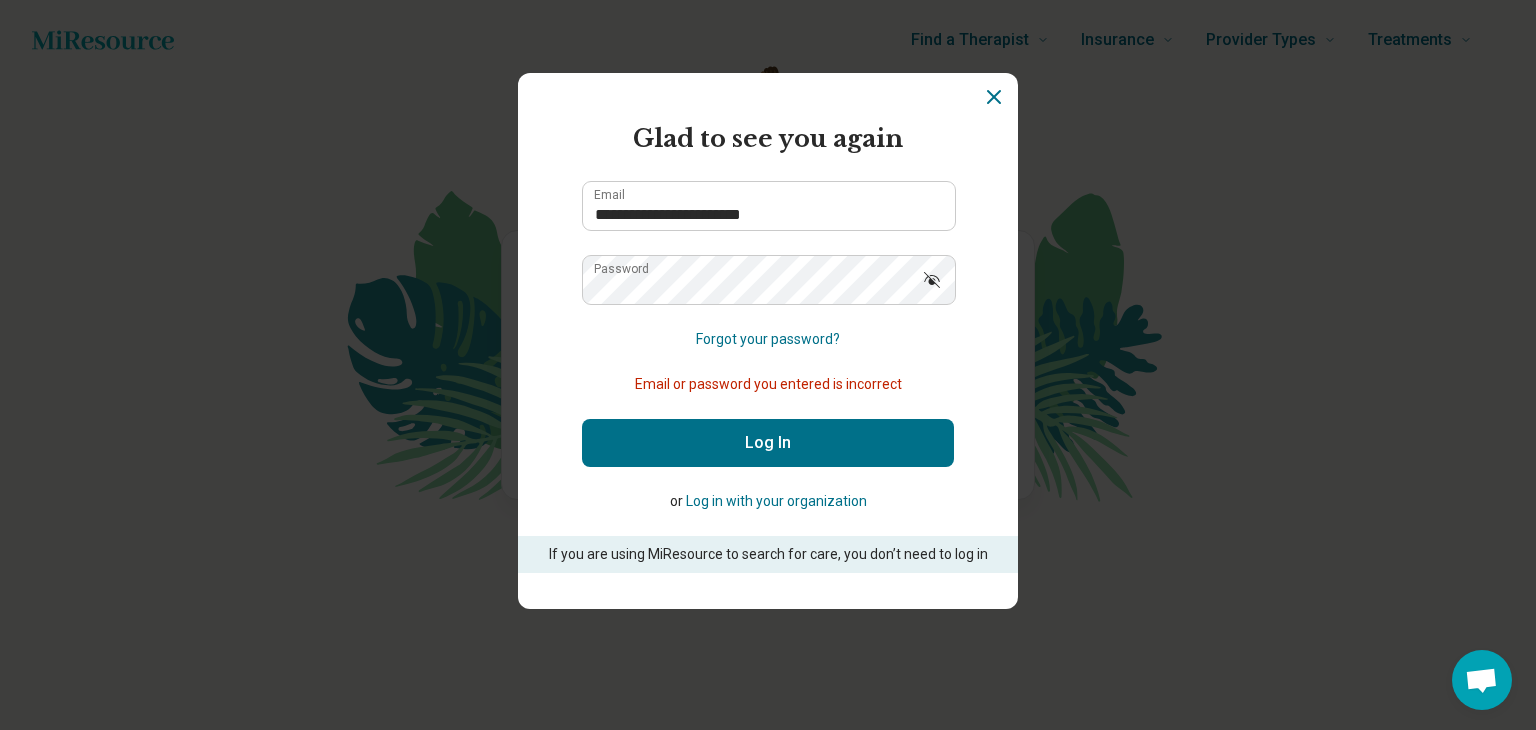 click on "Log In" at bounding box center (768, 443) 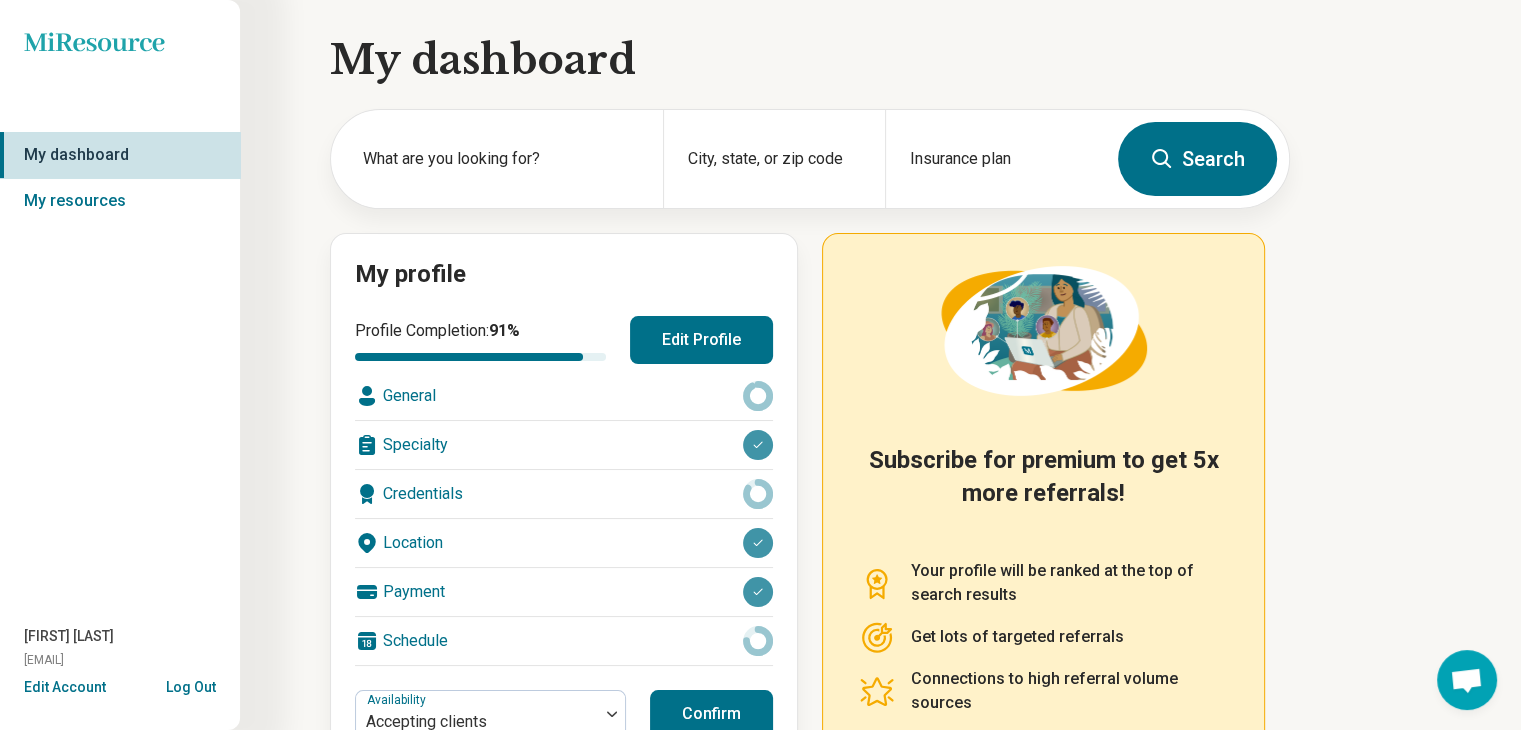 click on "General" at bounding box center [564, 396] 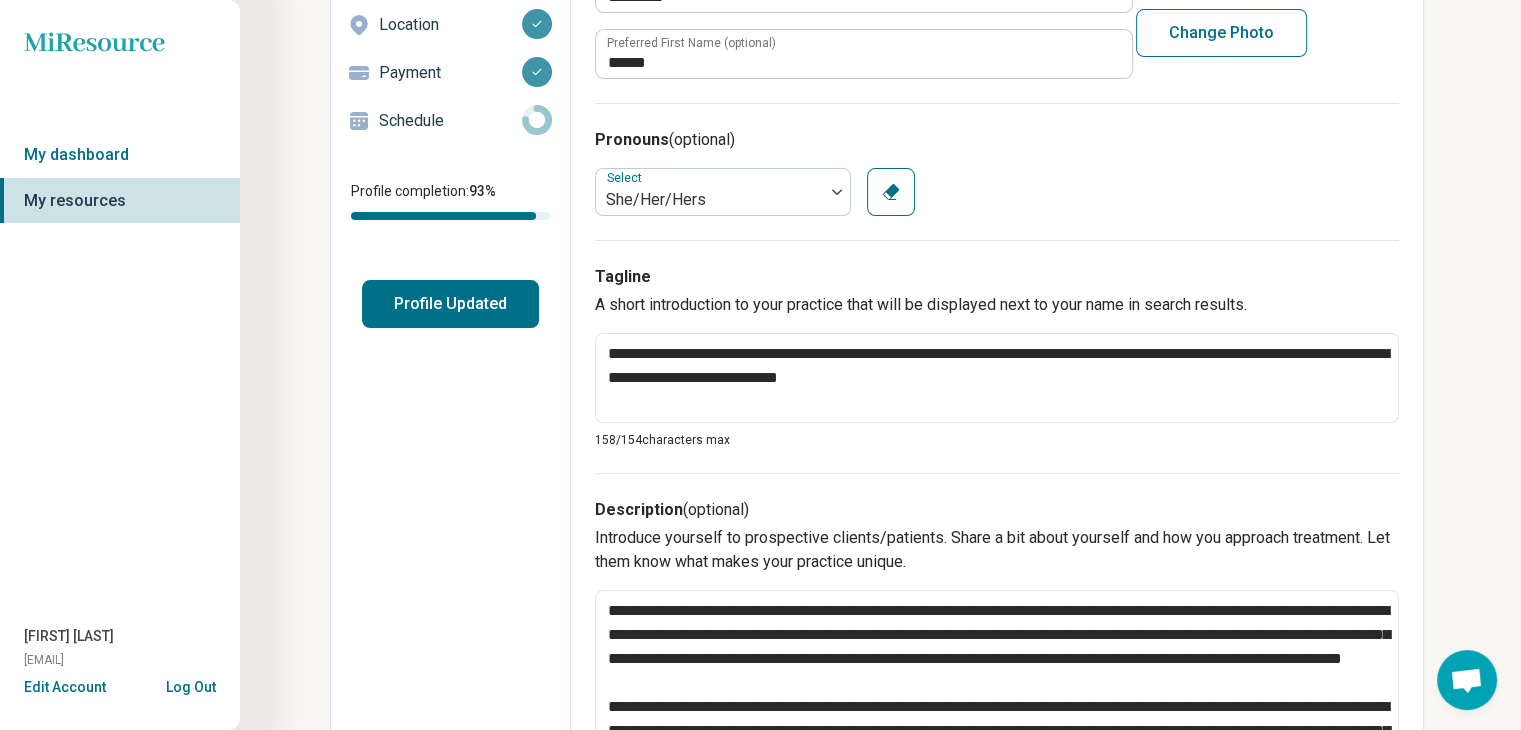 scroll, scrollTop: 300, scrollLeft: 0, axis: vertical 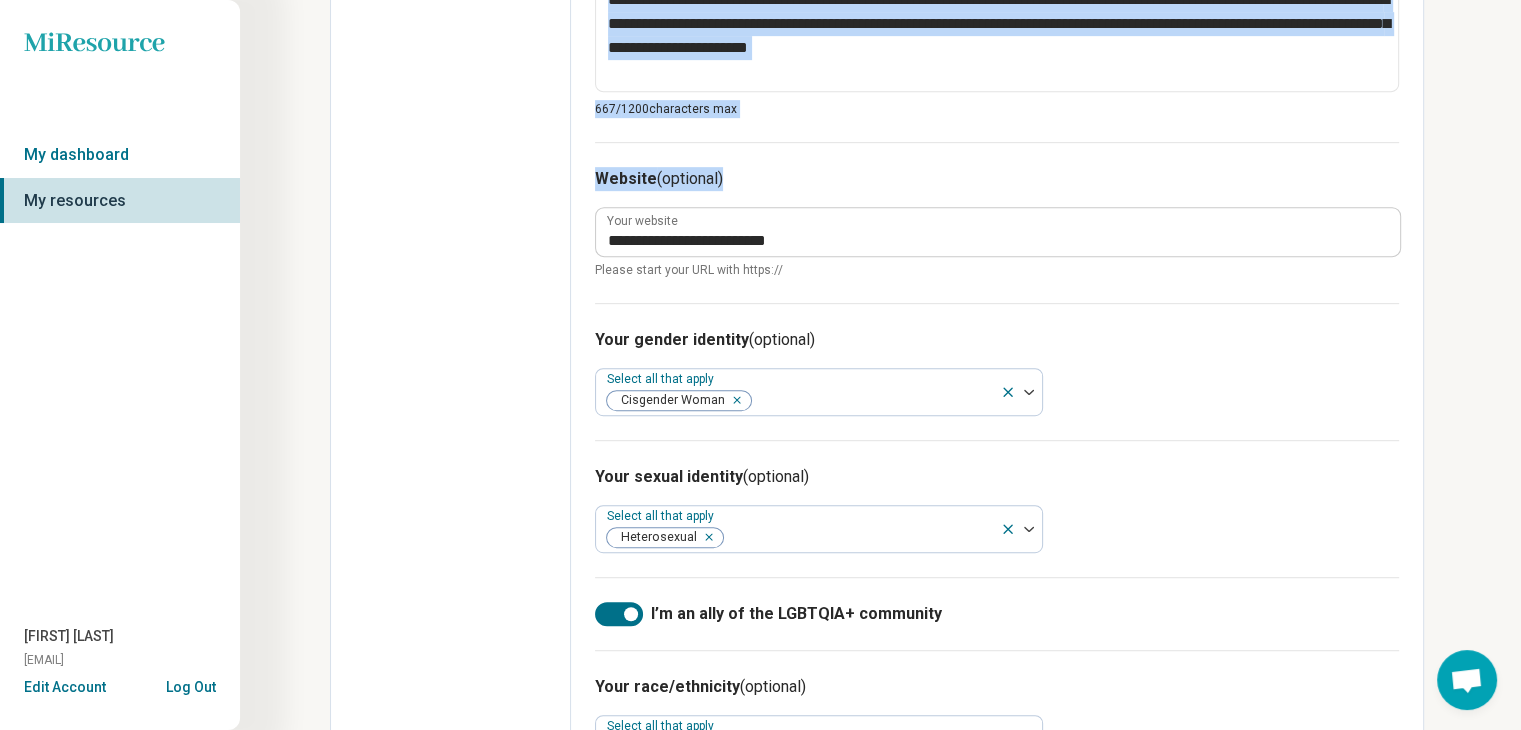 drag, startPoint x: 592, startPoint y: 270, endPoint x: 1156, endPoint y: 95, distance: 590.52606 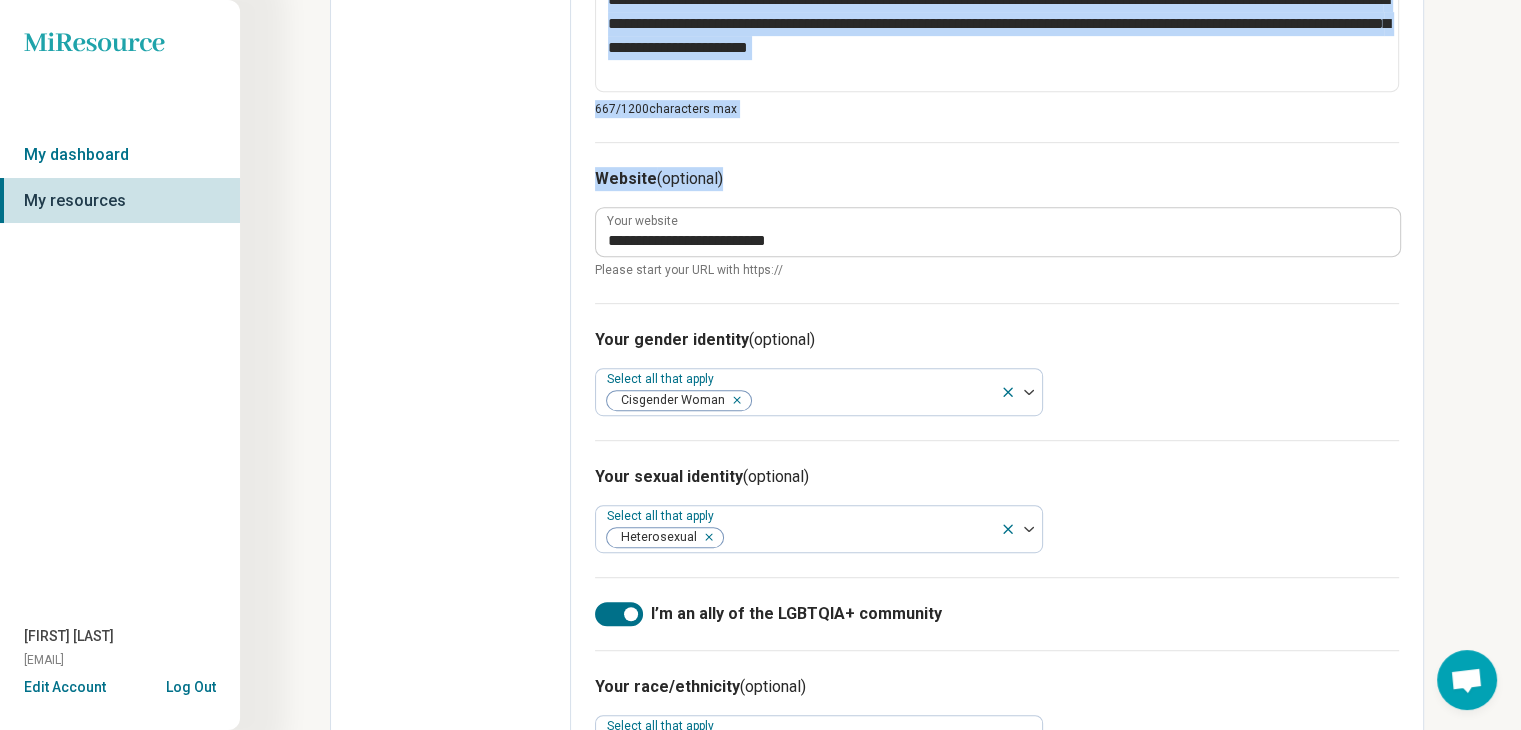 click on "**********" at bounding box center (997, 37) 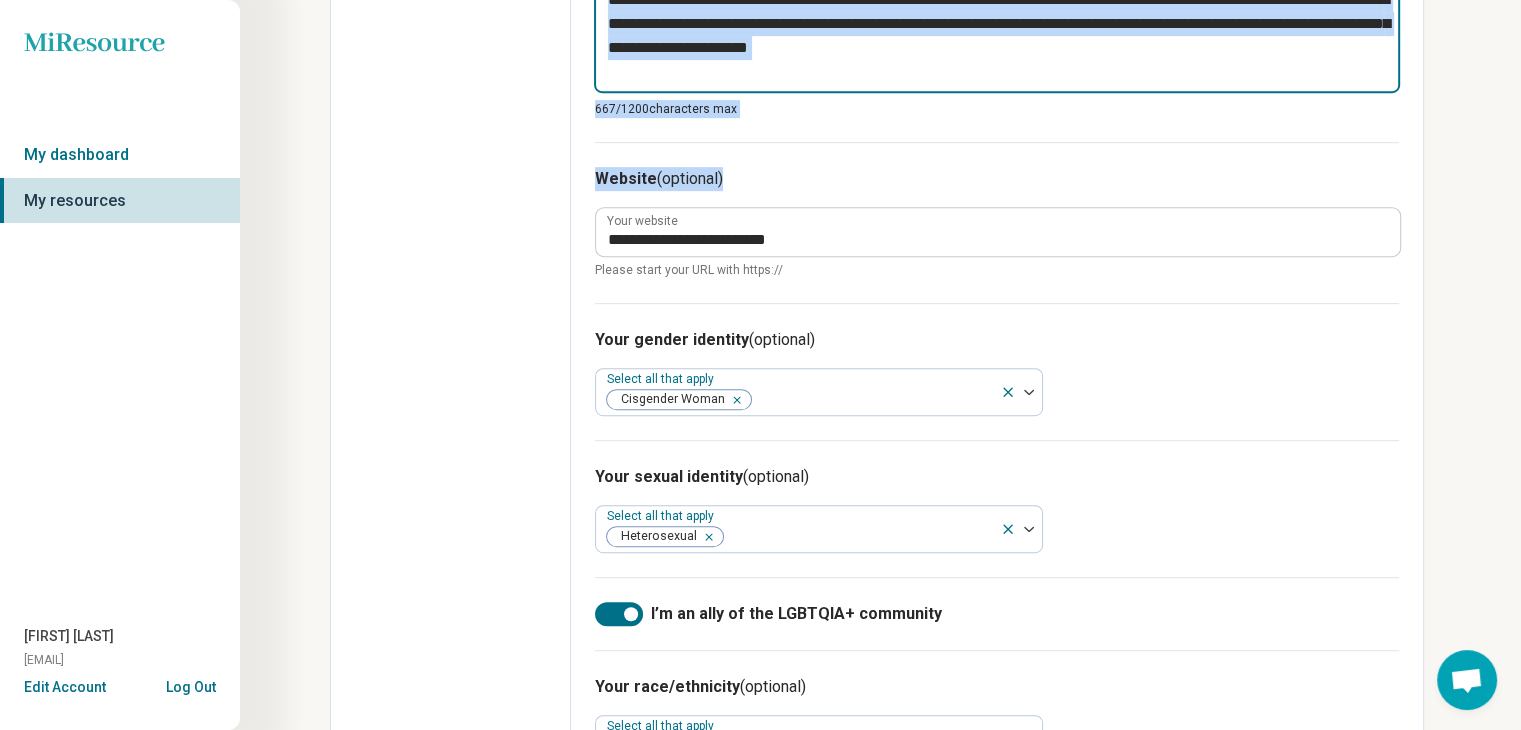 copy on "**********" 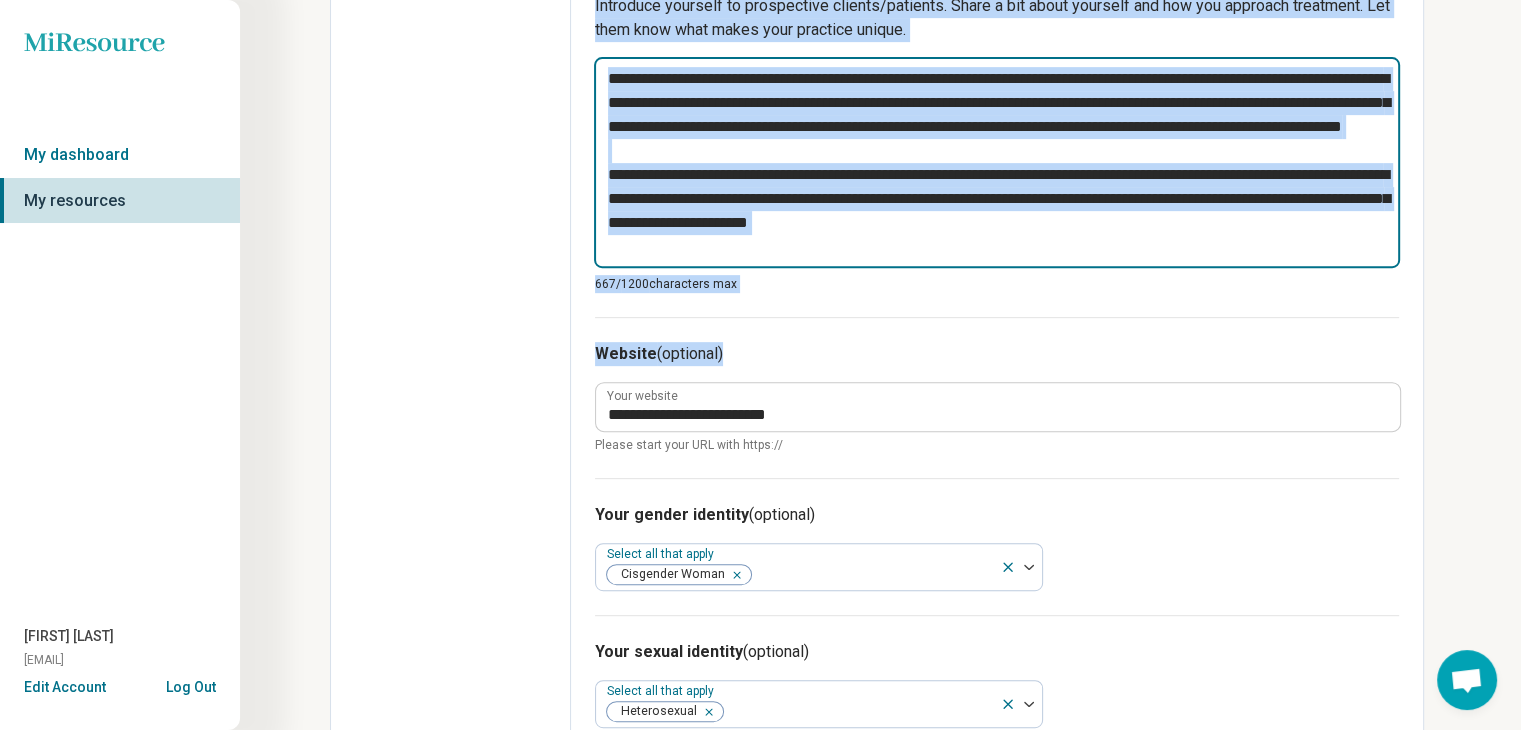 scroll, scrollTop: 571, scrollLeft: 0, axis: vertical 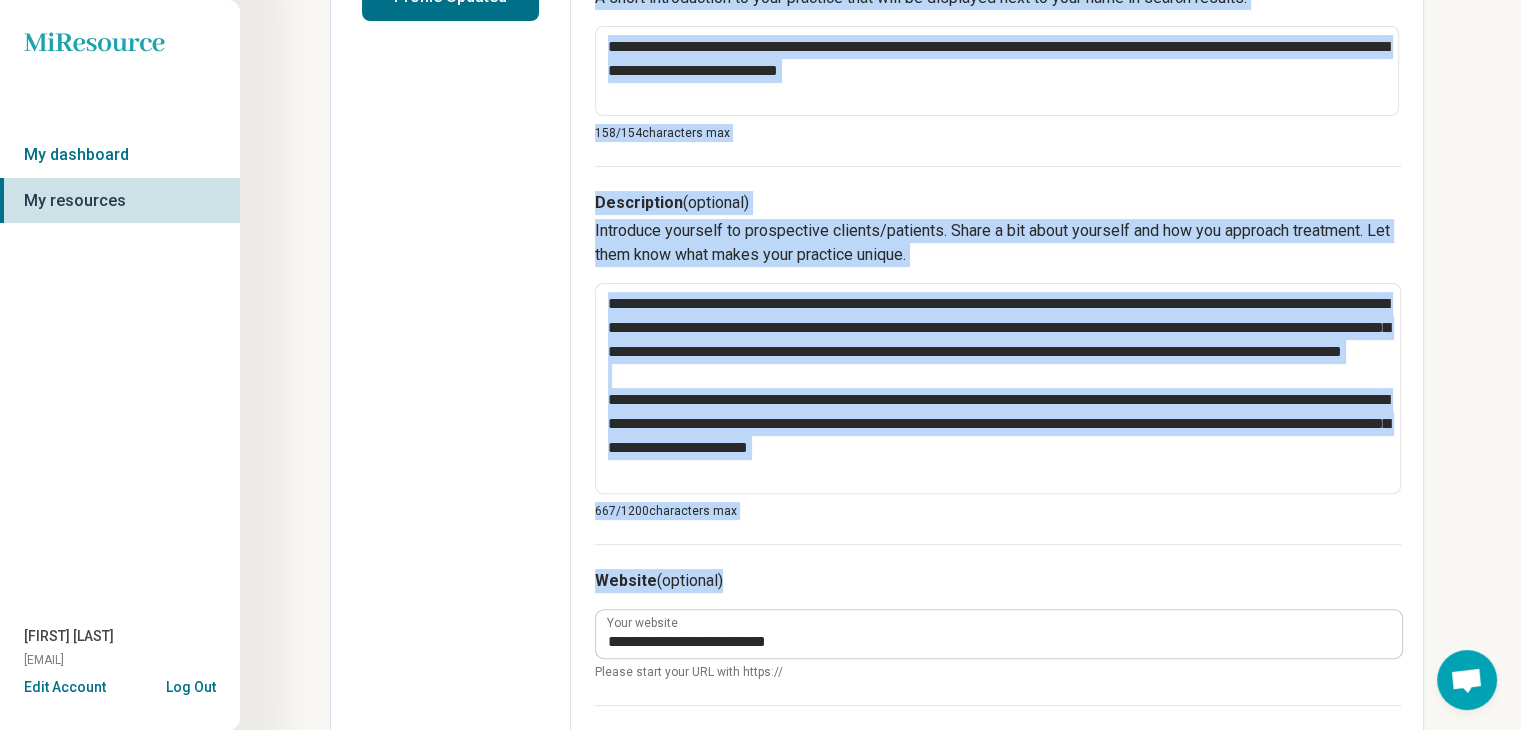 click on "**********" at bounding box center (998, 355) 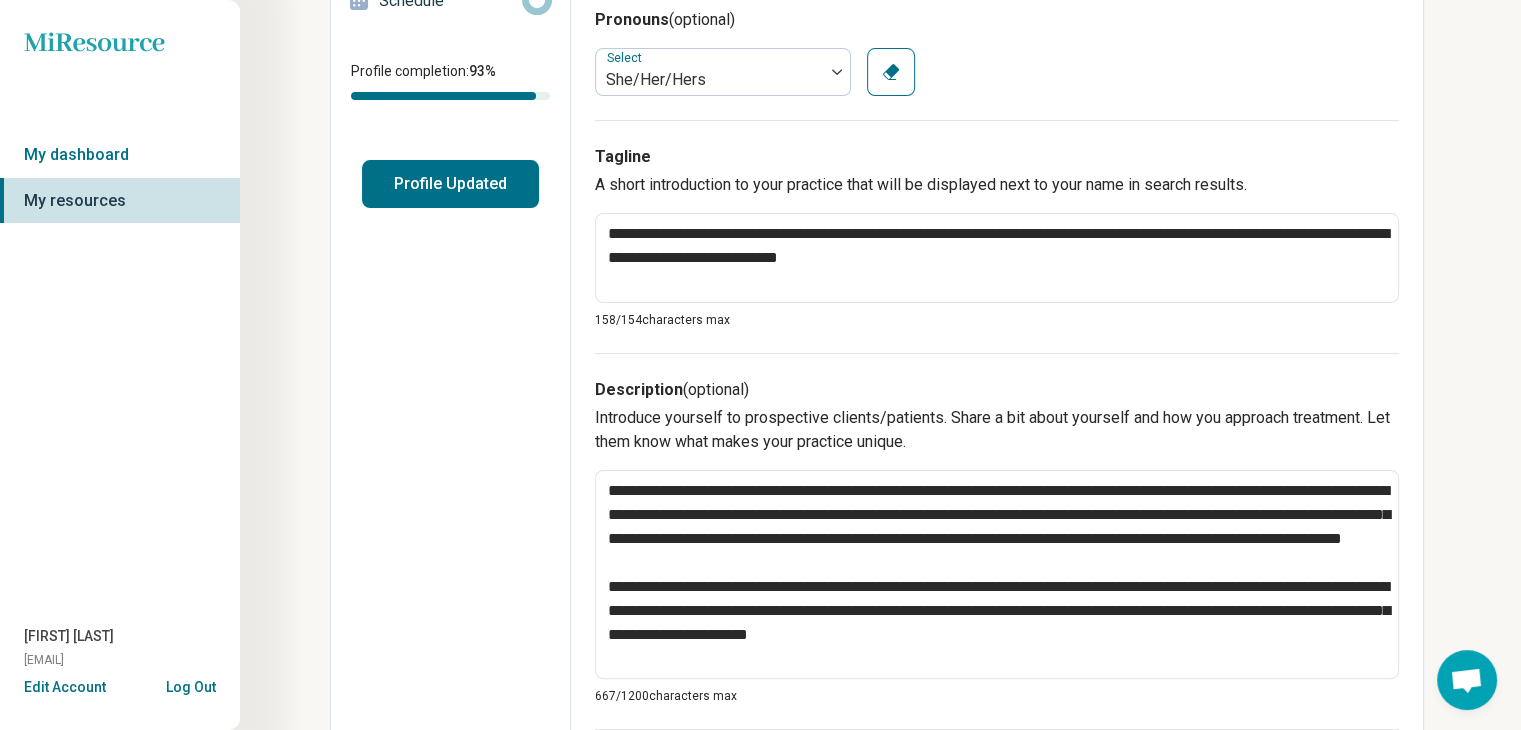 scroll, scrollTop: 371, scrollLeft: 0, axis: vertical 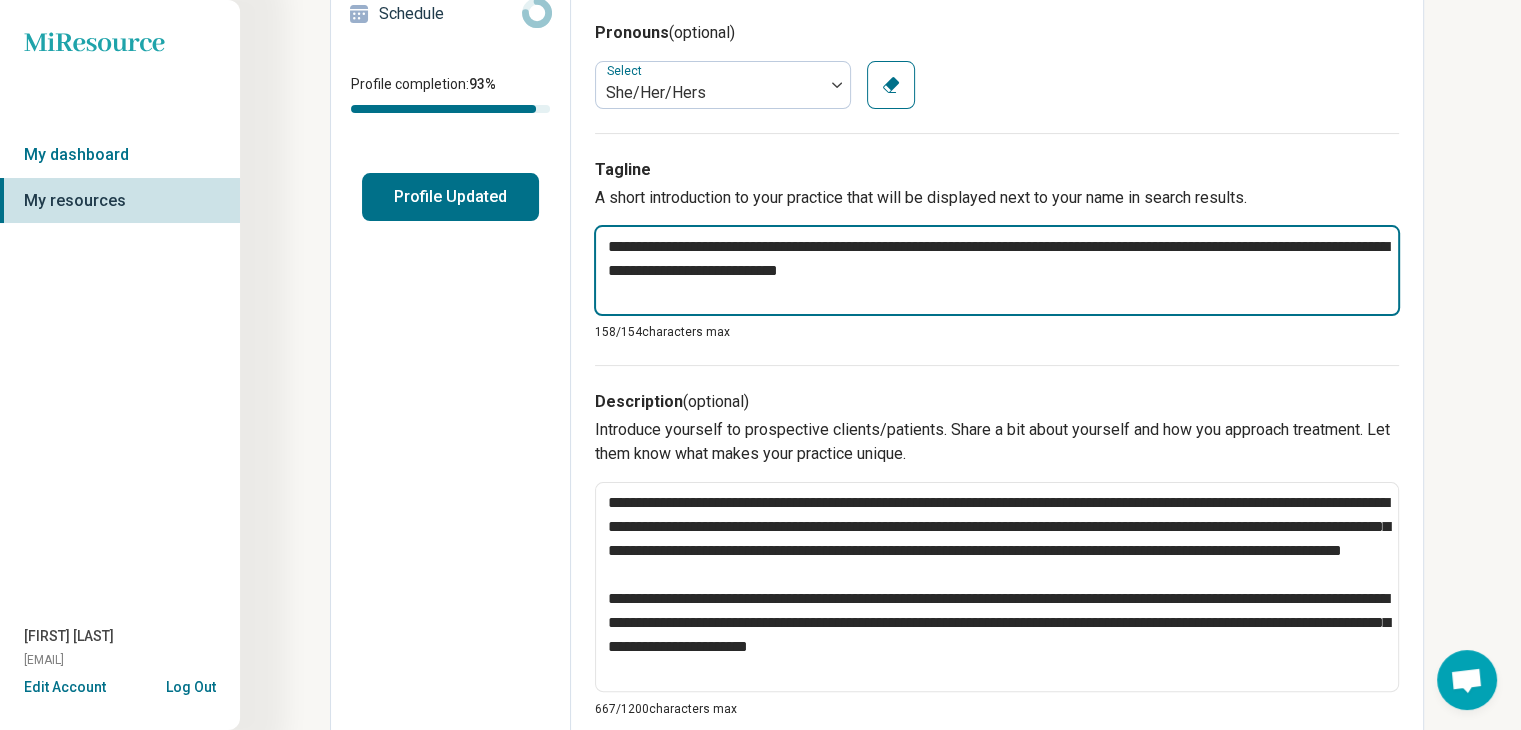 drag, startPoint x: 1013, startPoint y: 274, endPoint x: 520, endPoint y: 221, distance: 495.8407 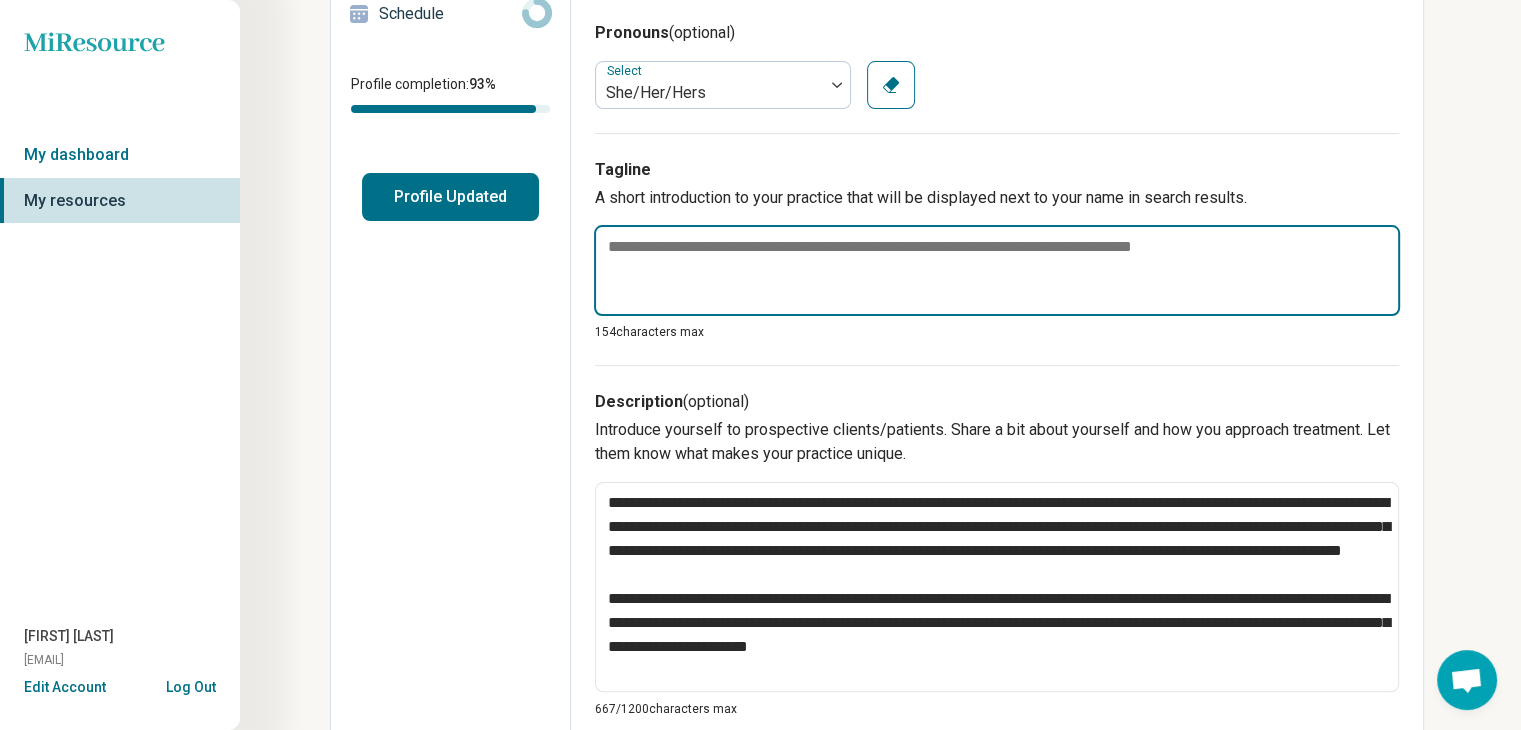 paste on "**********" 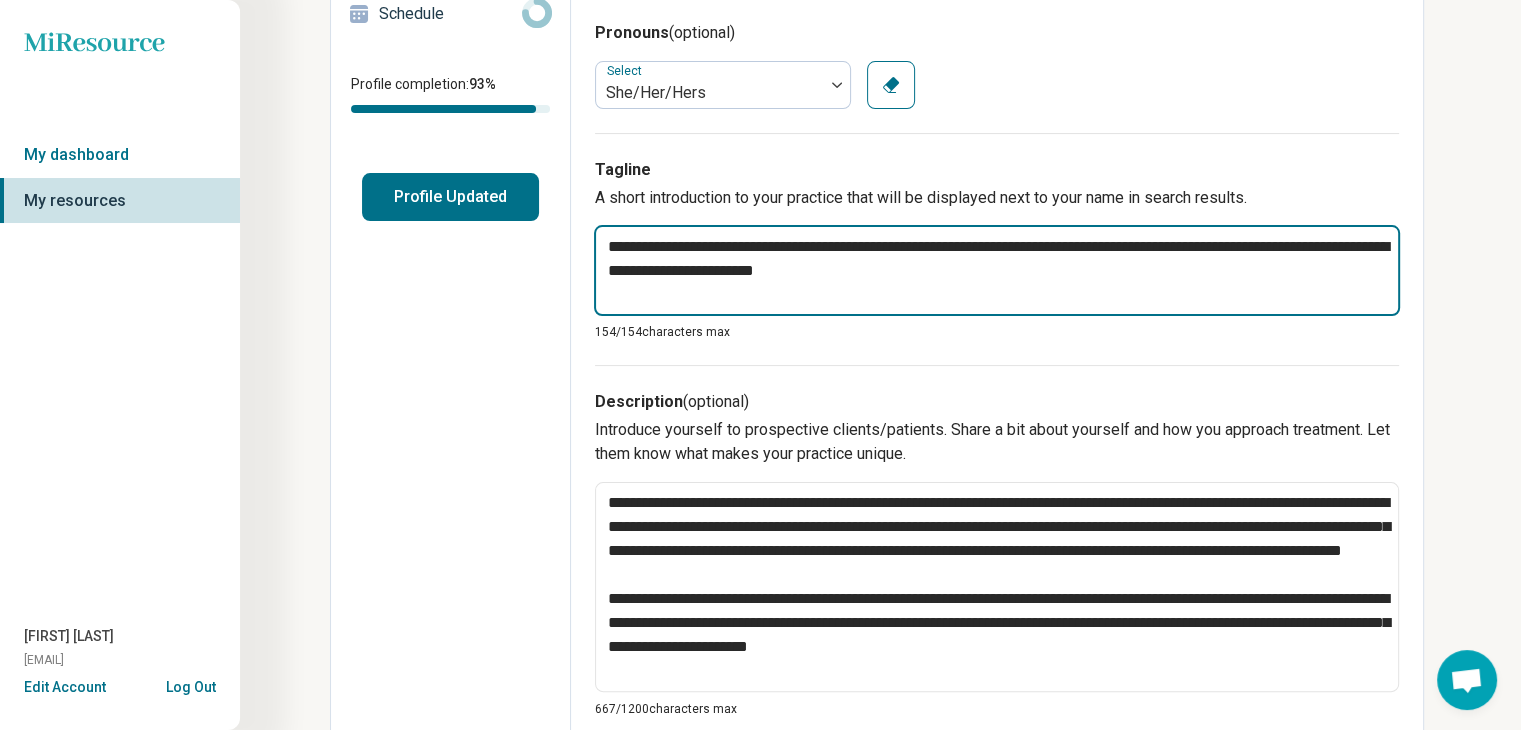 type on "**********" 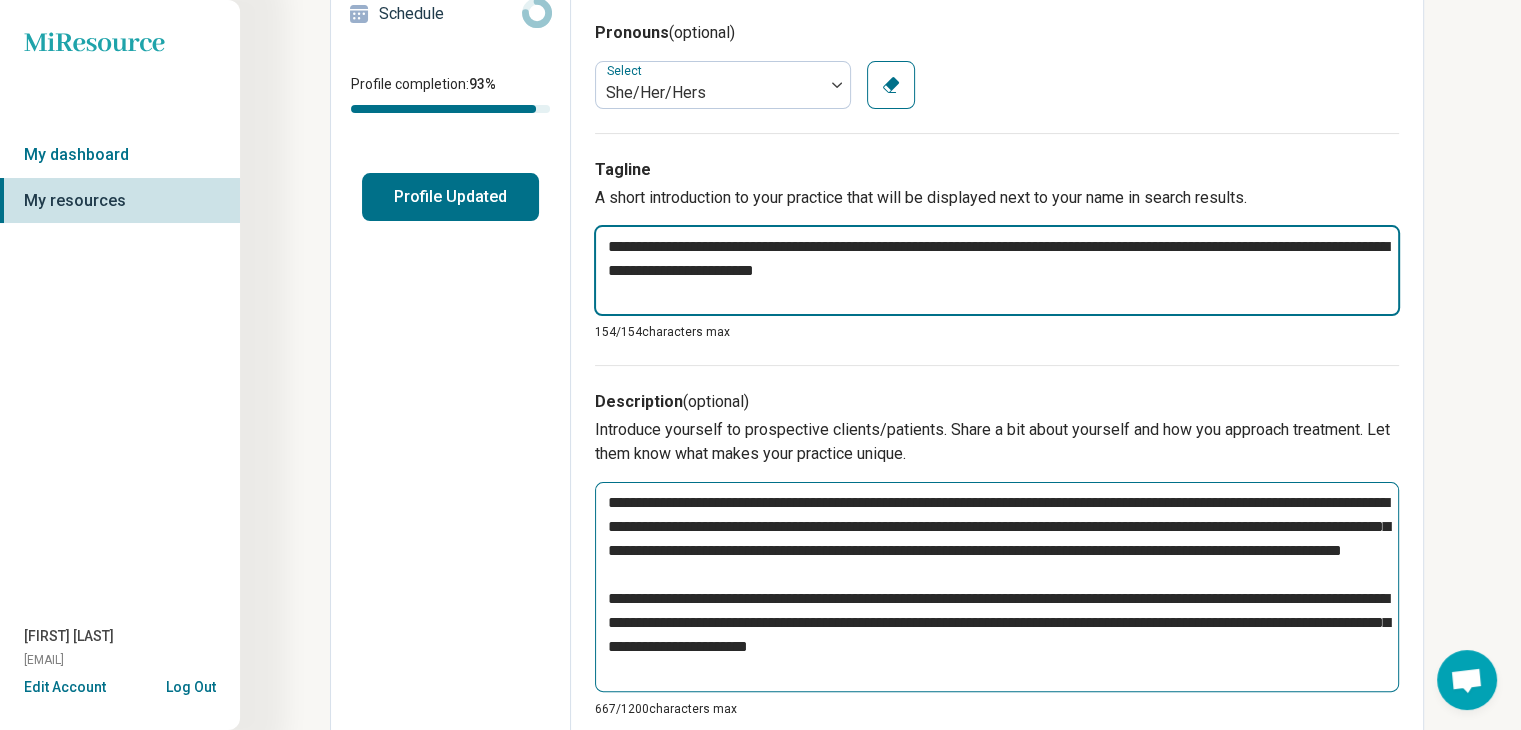 scroll, scrollTop: 571, scrollLeft: 0, axis: vertical 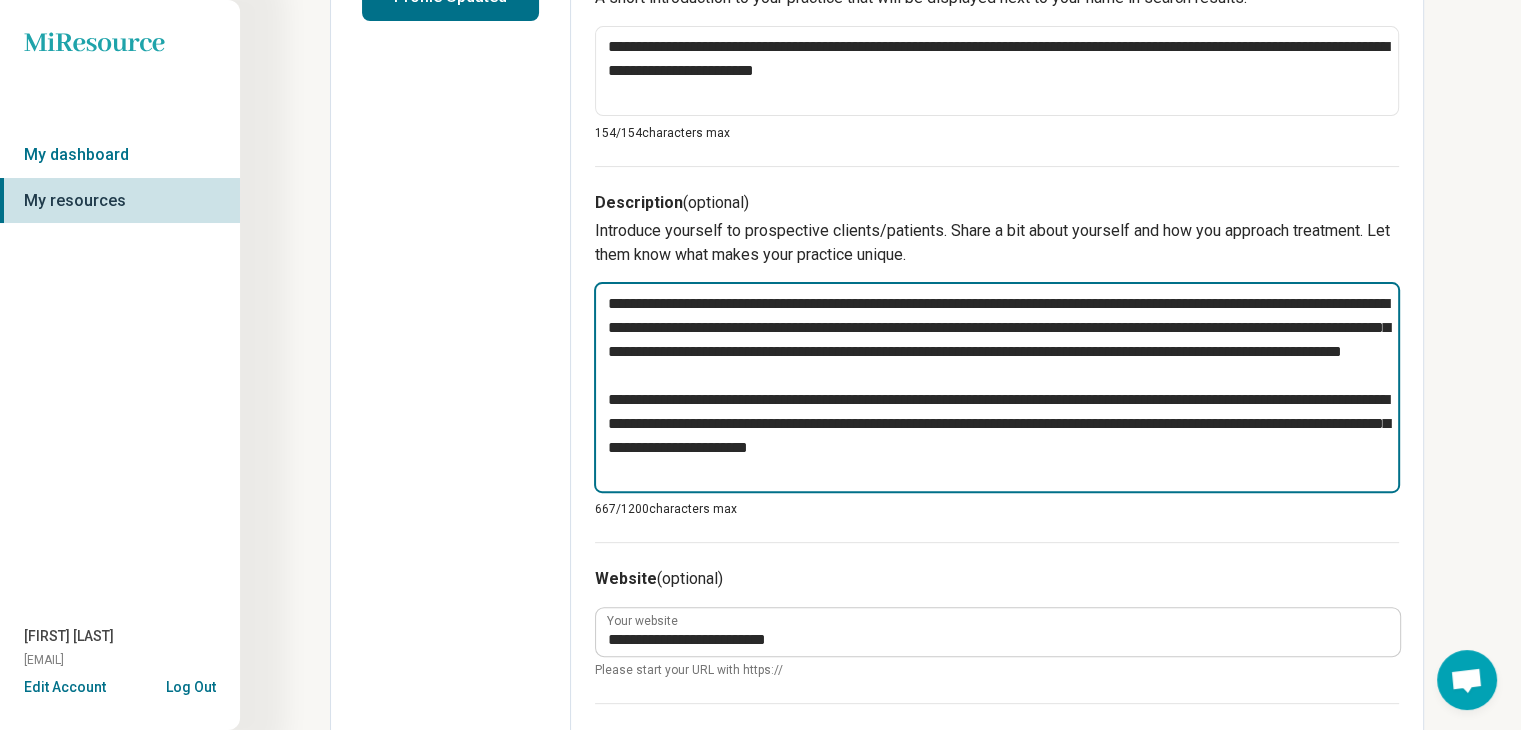 drag, startPoint x: 604, startPoint y: 298, endPoint x: 1211, endPoint y: 530, distance: 649.8254 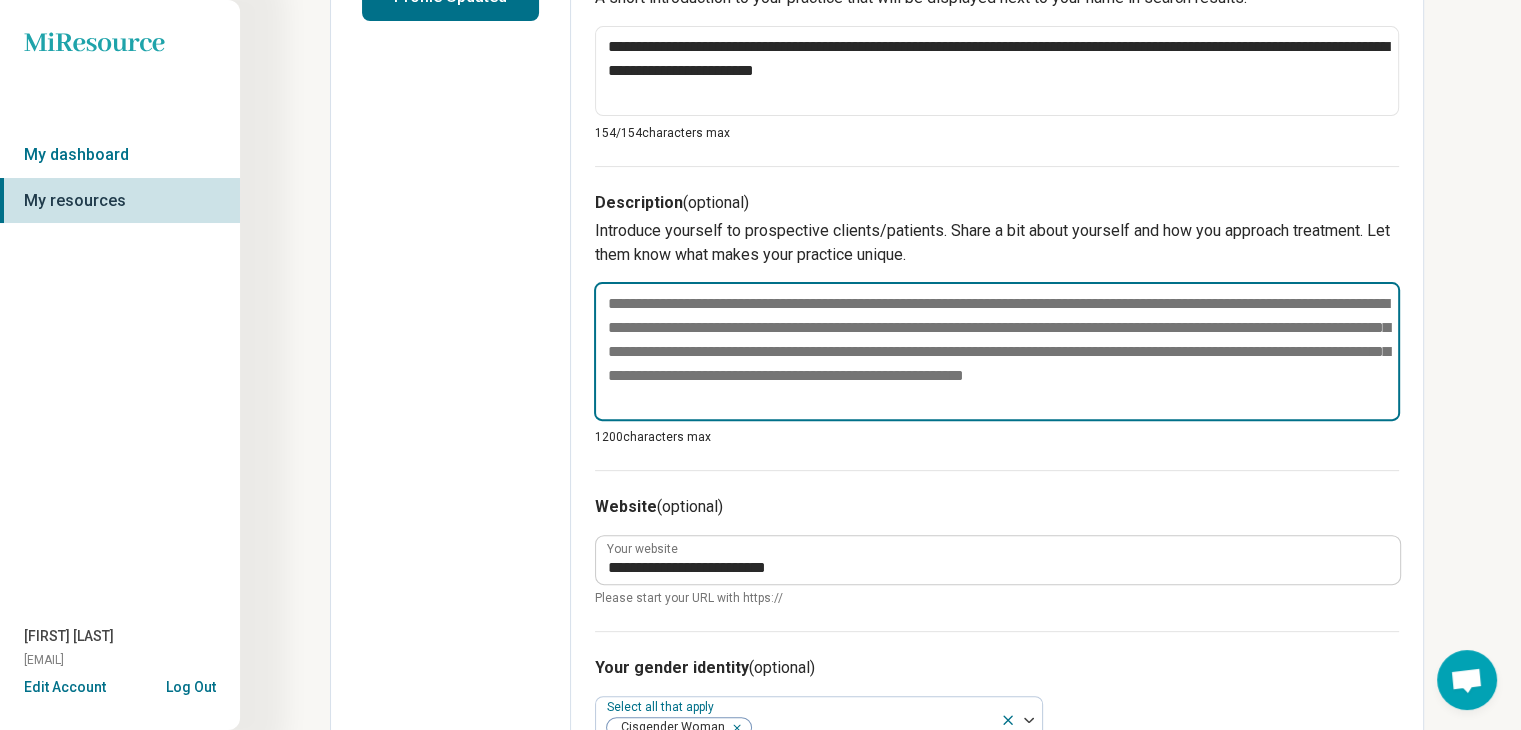 paste on "**********" 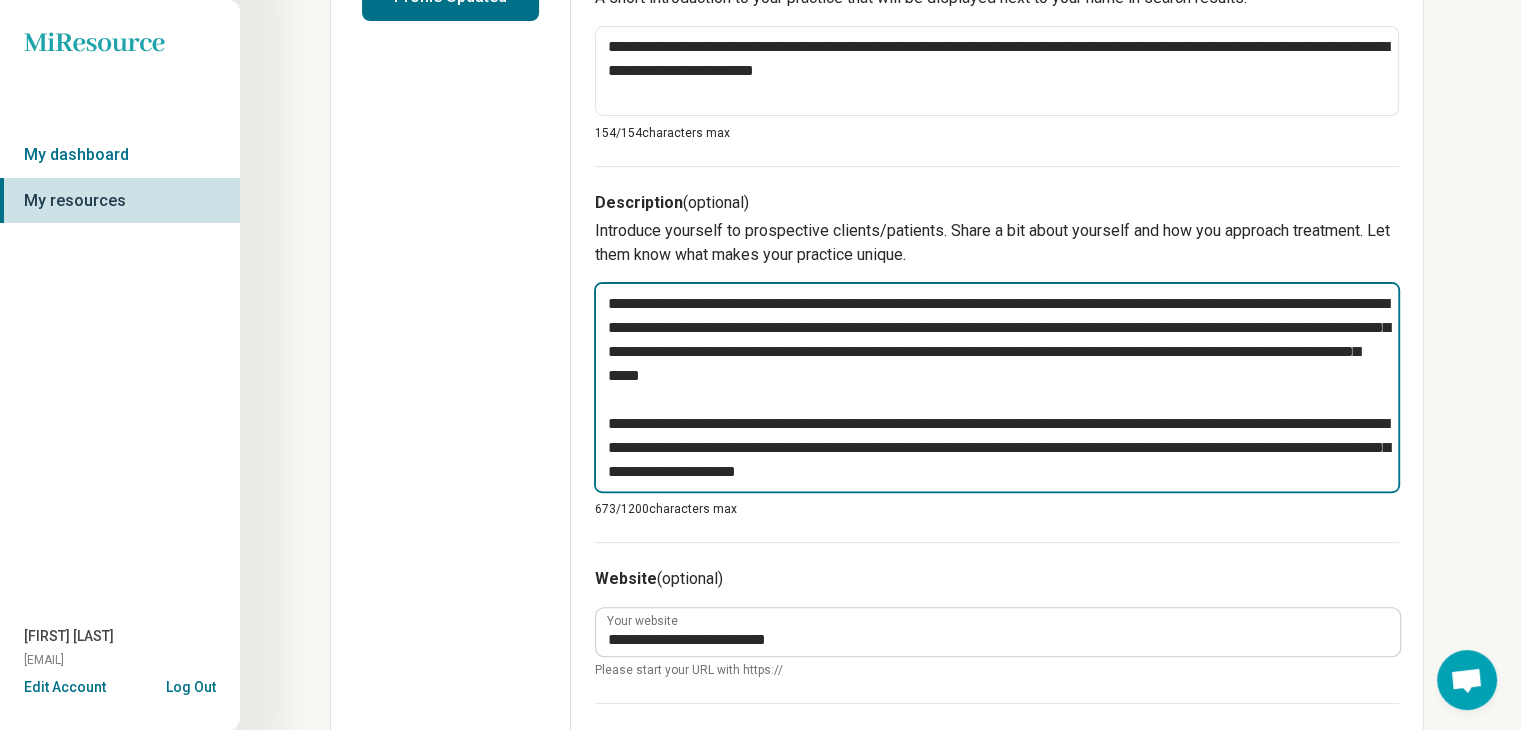 drag, startPoint x: 1100, startPoint y: 473, endPoint x: 485, endPoint y: 254, distance: 652.8292 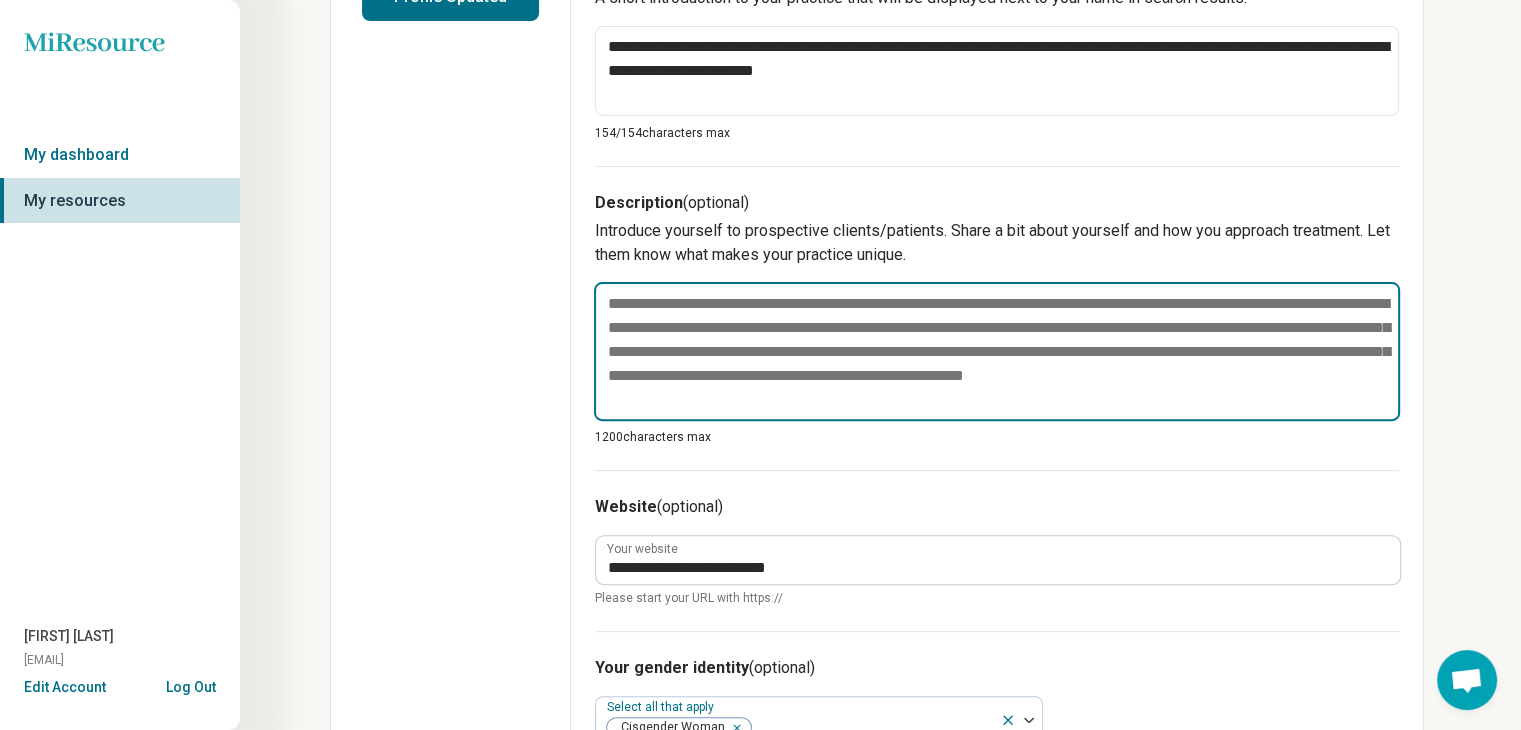drag, startPoint x: 604, startPoint y: 299, endPoint x: 718, endPoint y: 371, distance: 134.83324 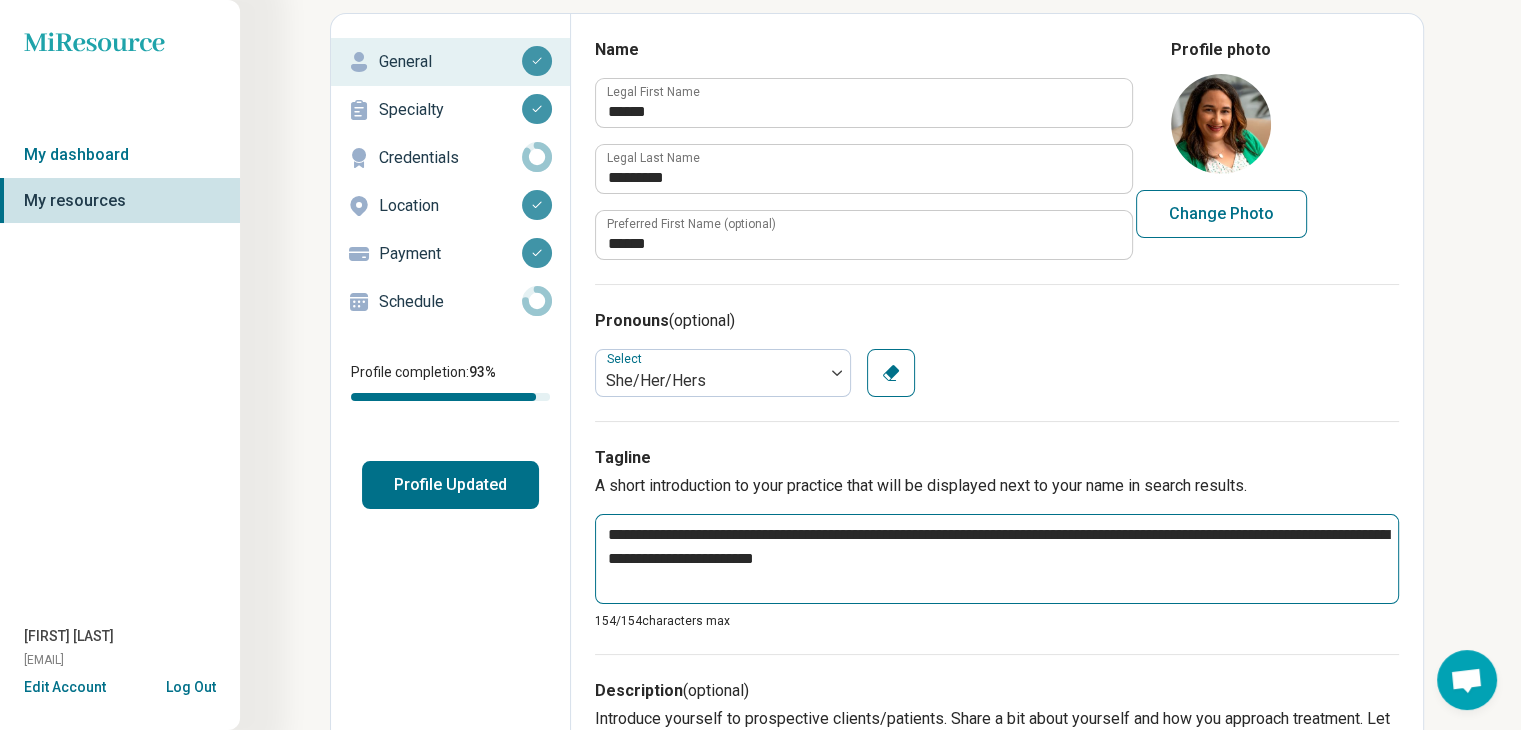 scroll, scrollTop: 0, scrollLeft: 0, axis: both 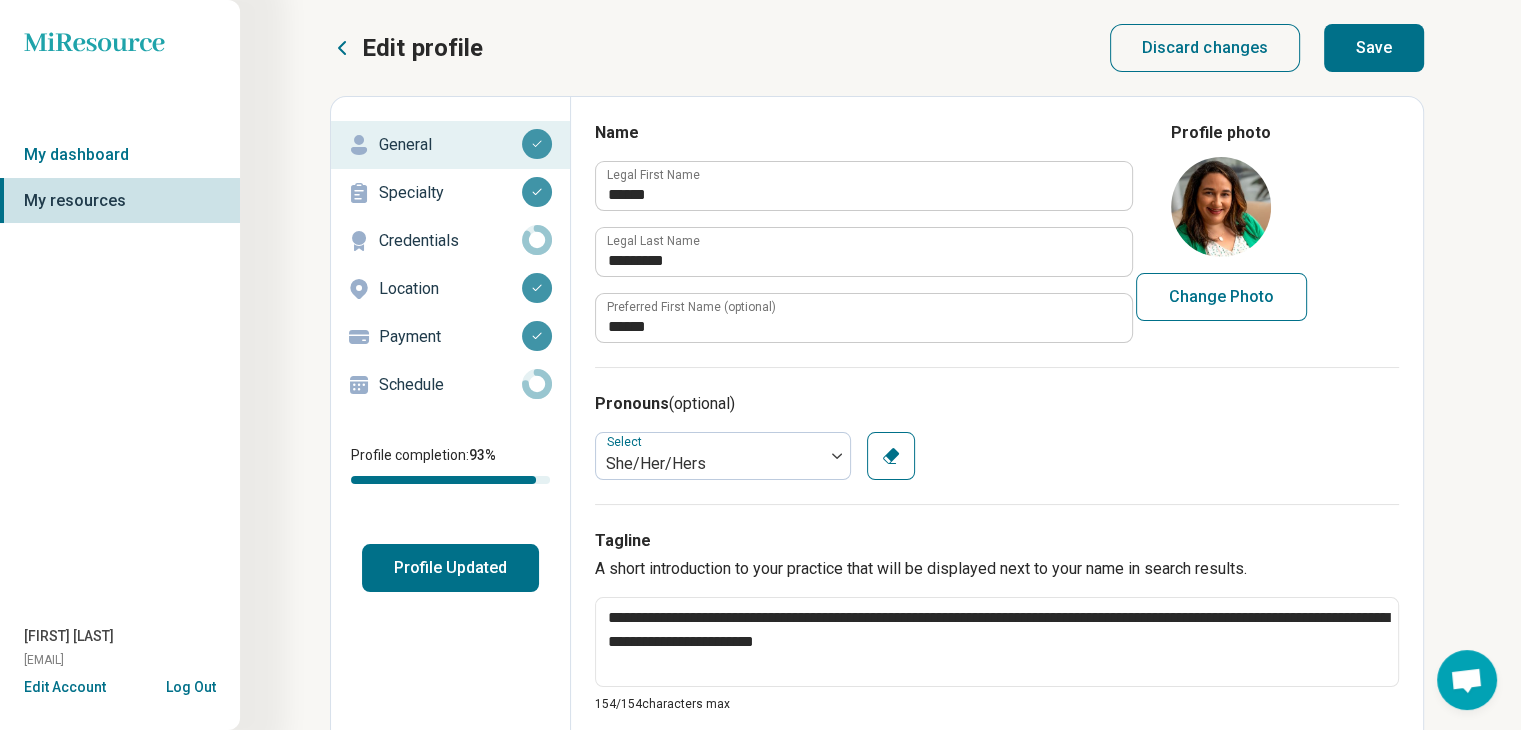 type on "**********" 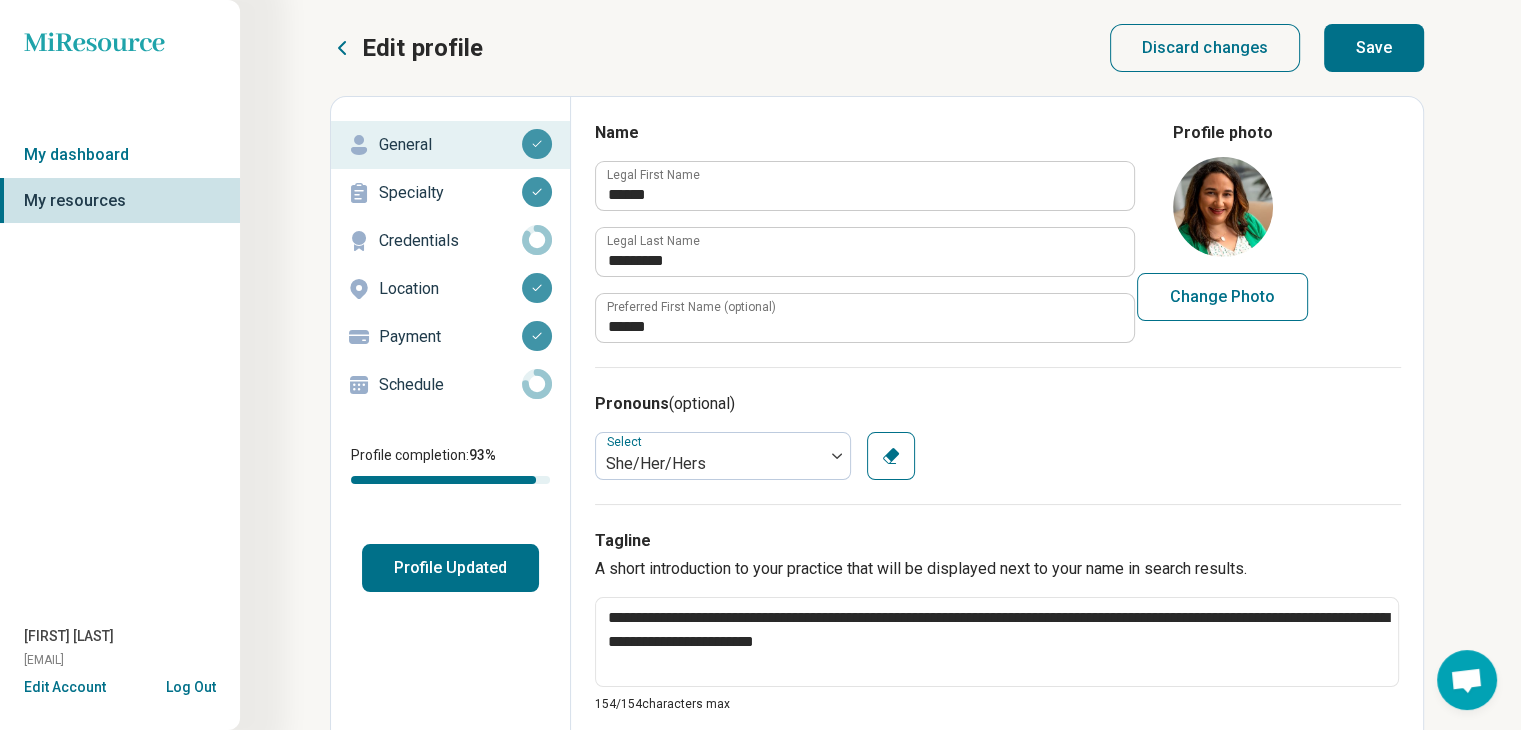 click on "Save" at bounding box center (1374, 48) 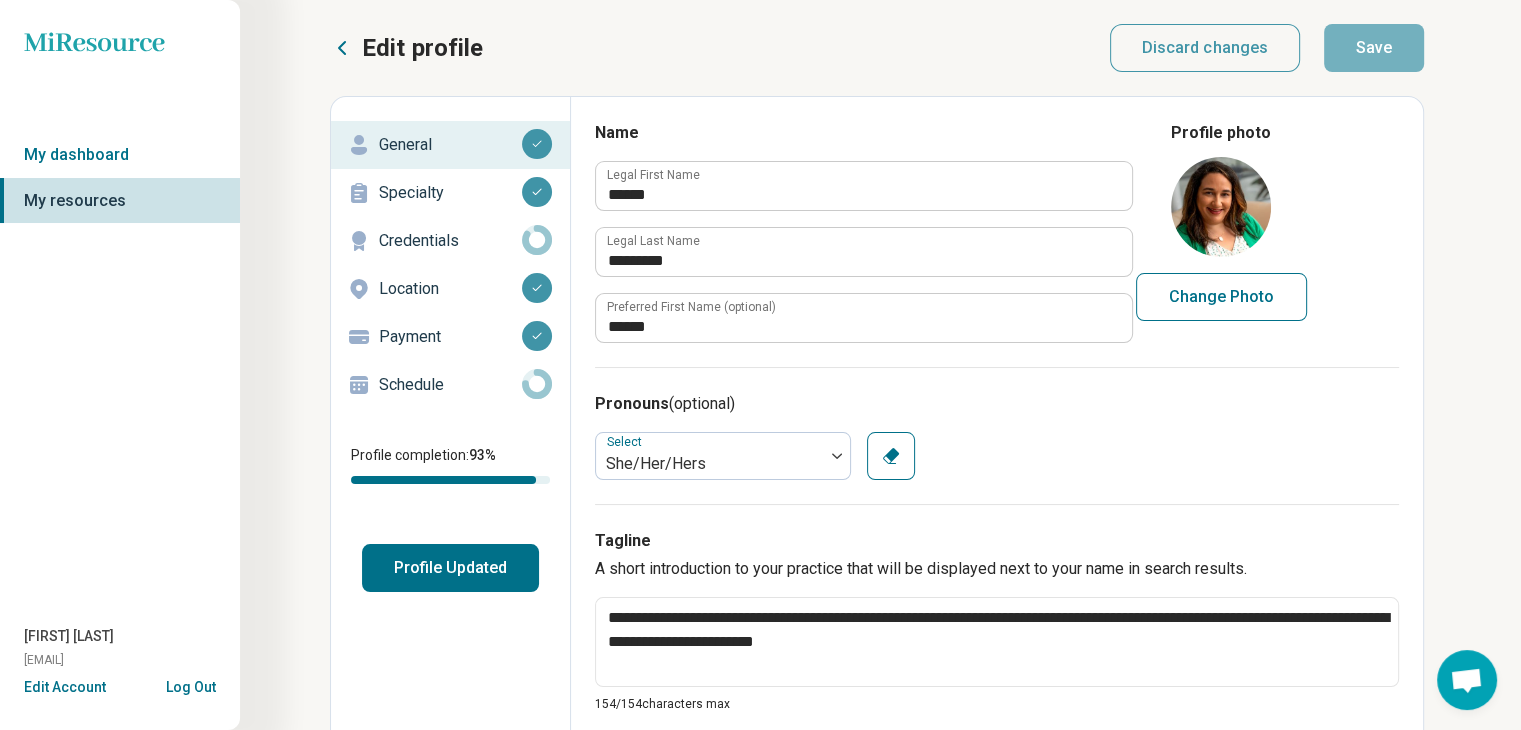 click on "Credentials" at bounding box center (450, 241) 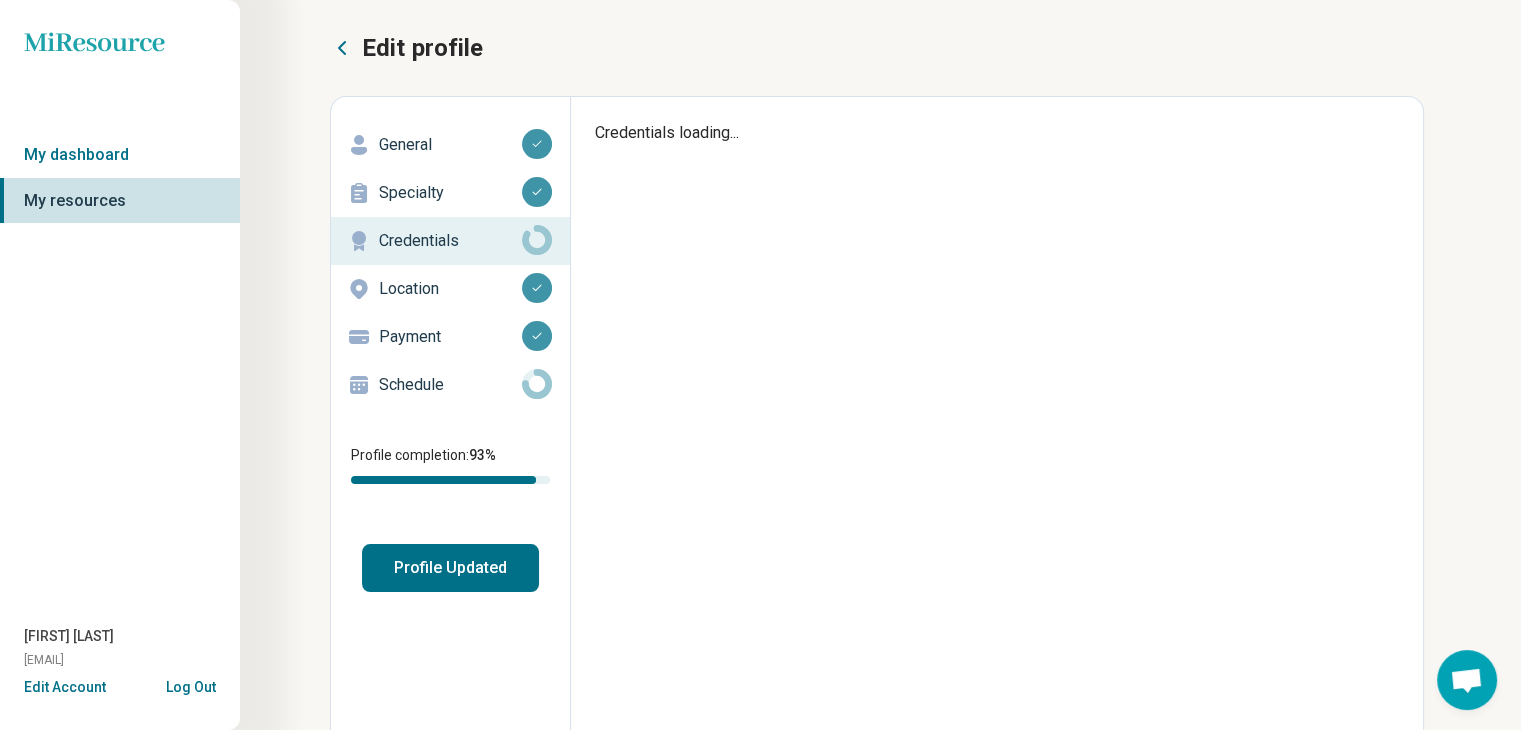 type on "*" 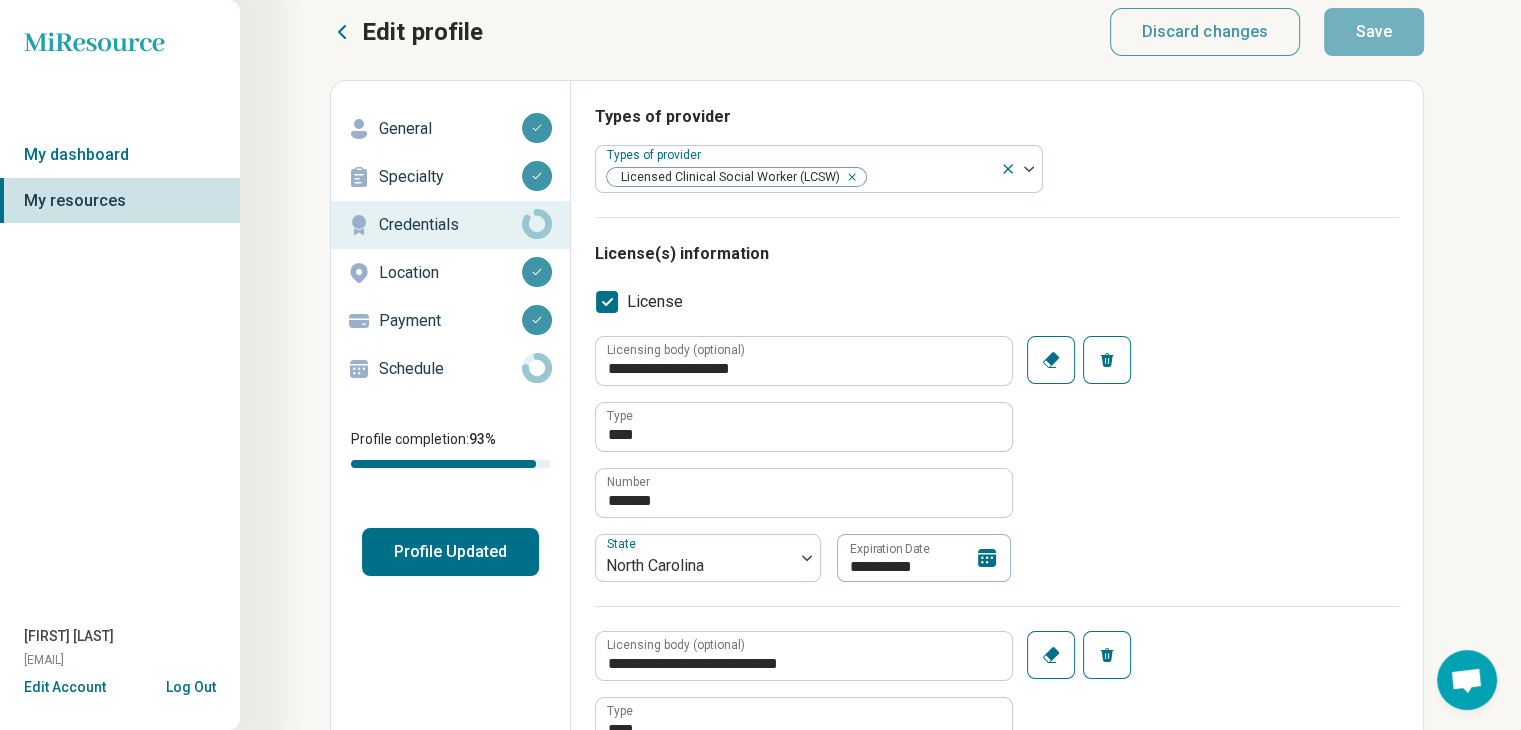 scroll, scrollTop: 0, scrollLeft: 0, axis: both 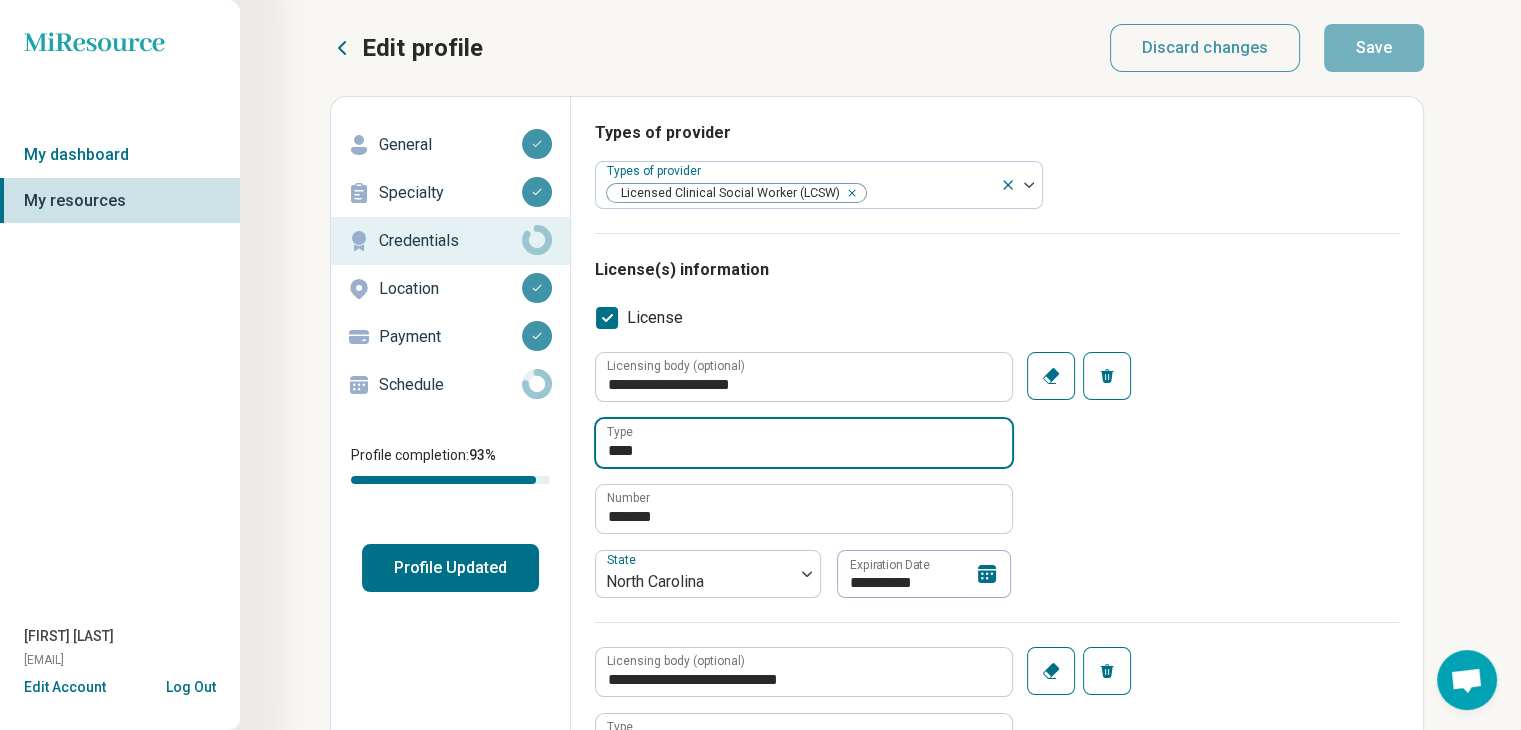 click on "****" at bounding box center (804, 443) 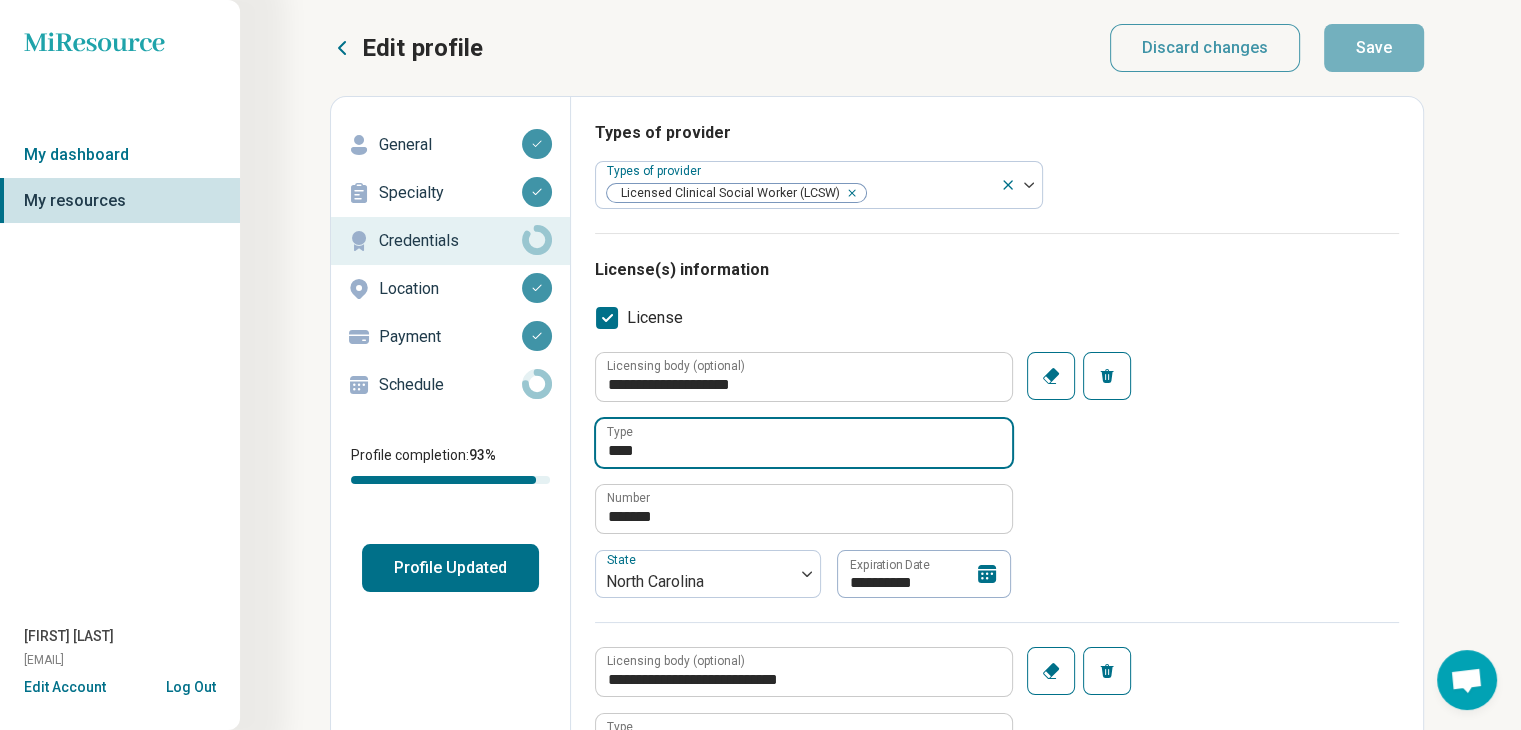 type on "***" 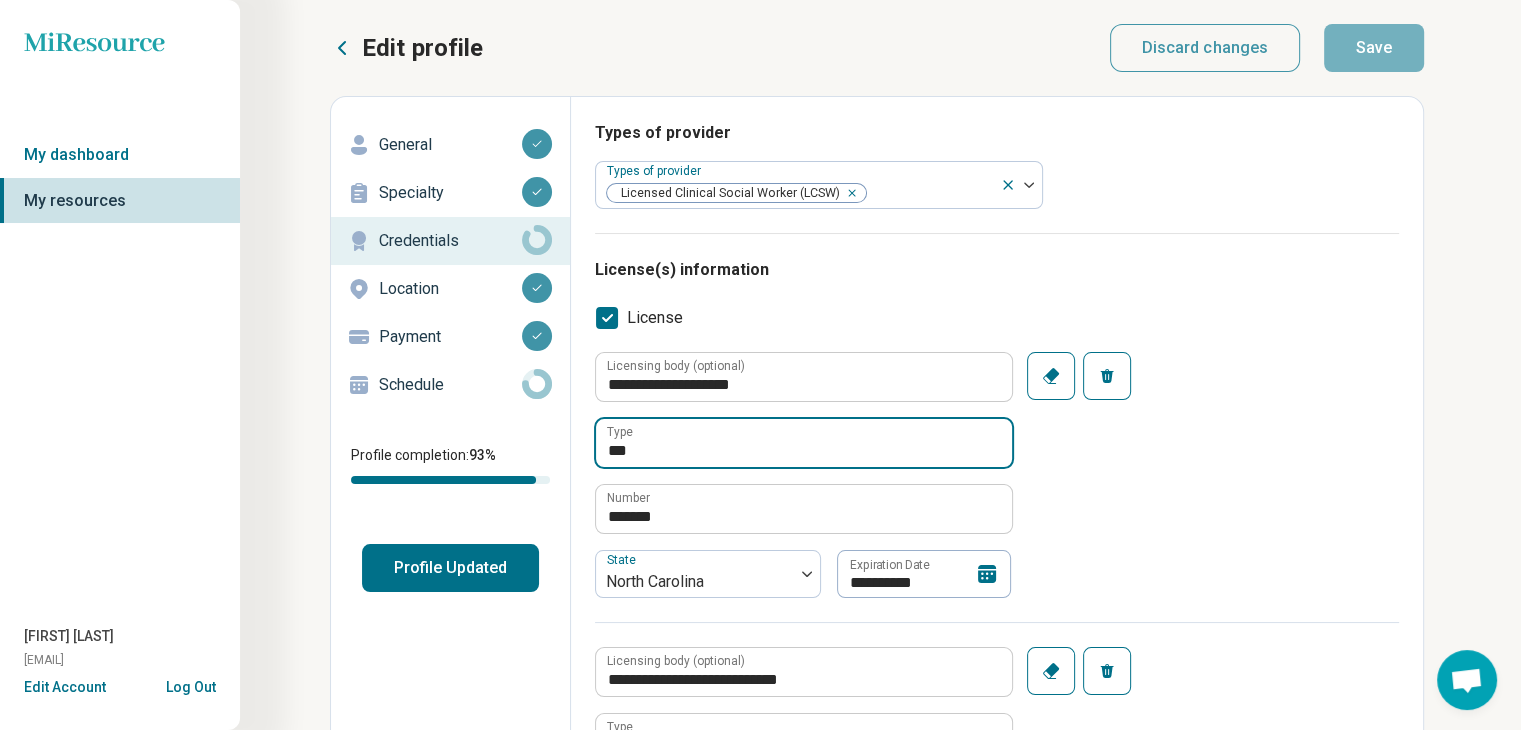 type on "*" 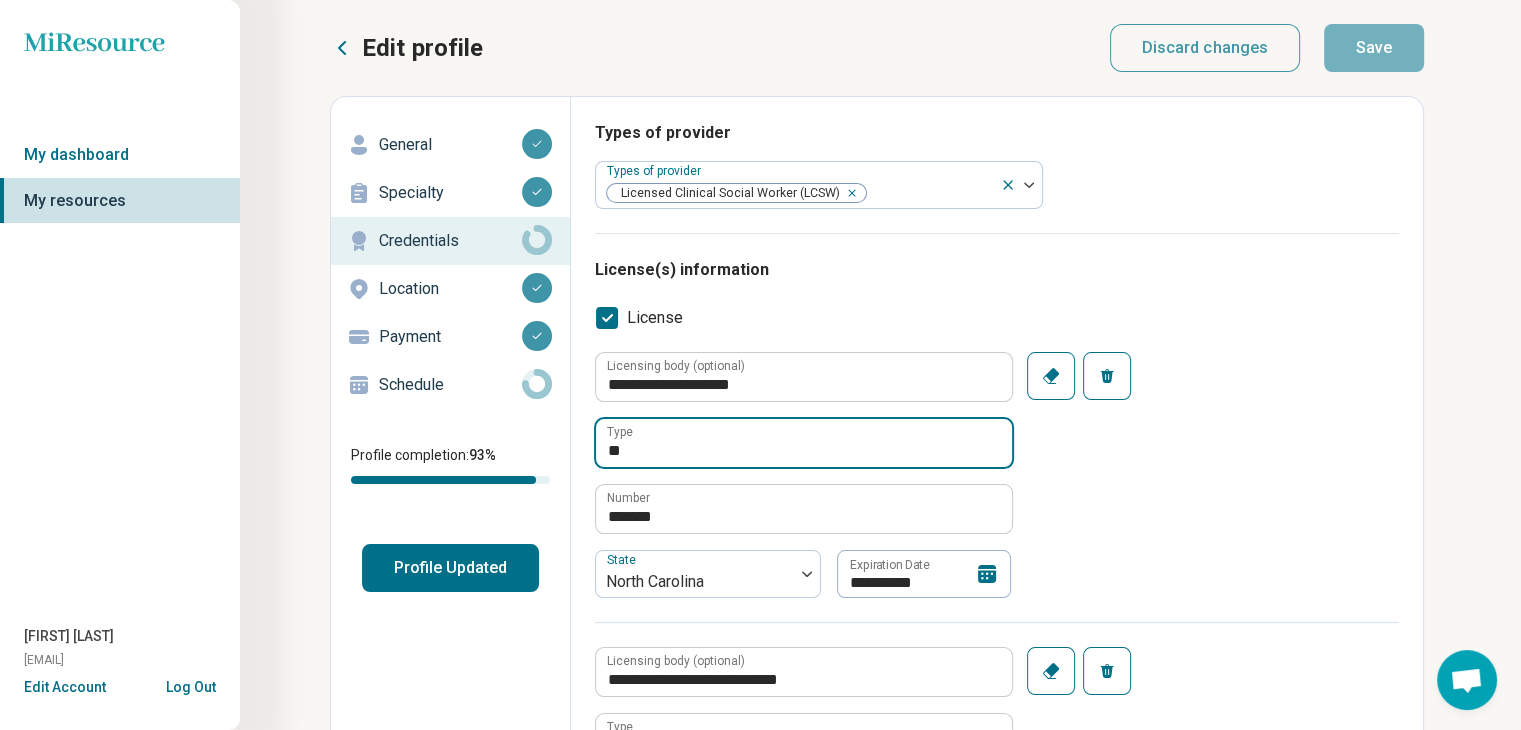 type on "*" 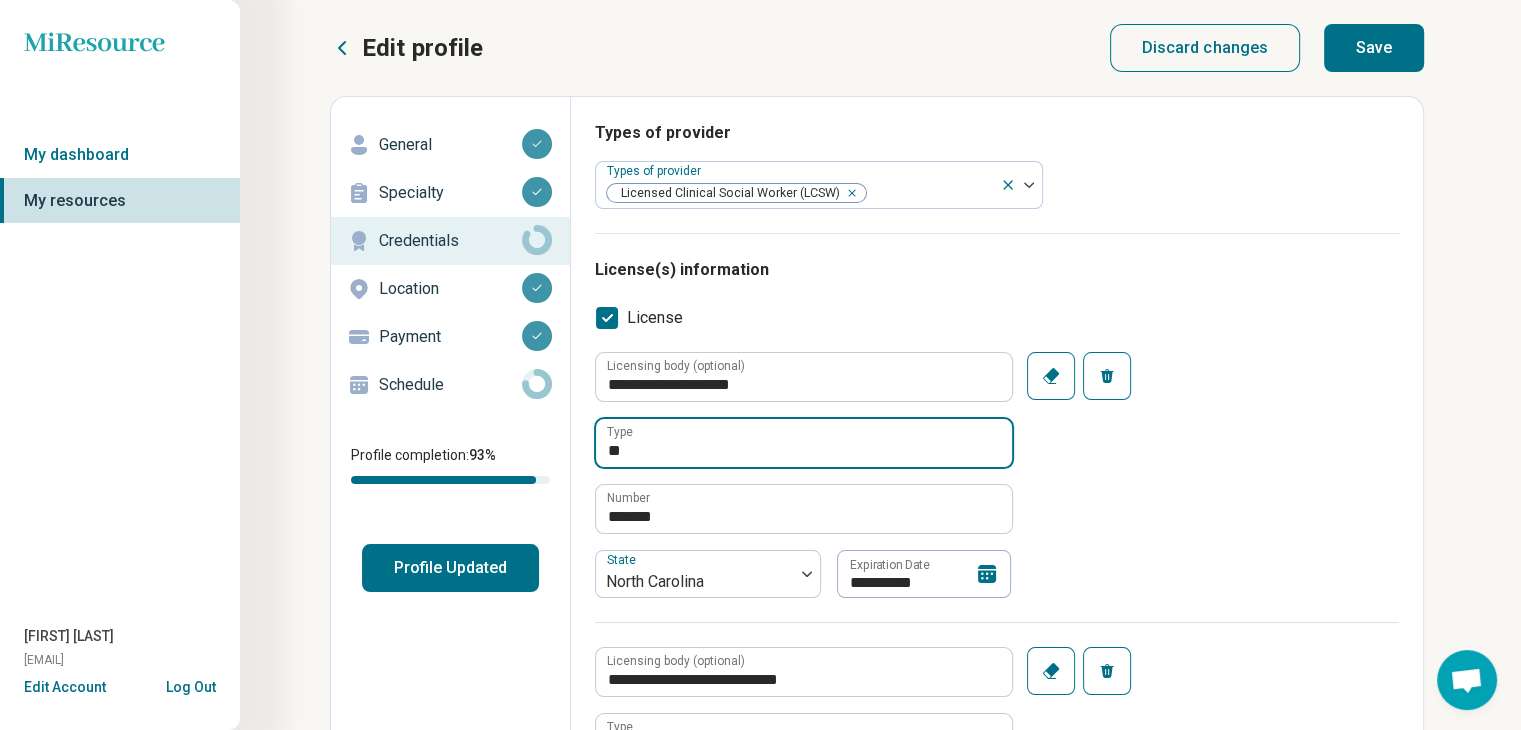type on "***" 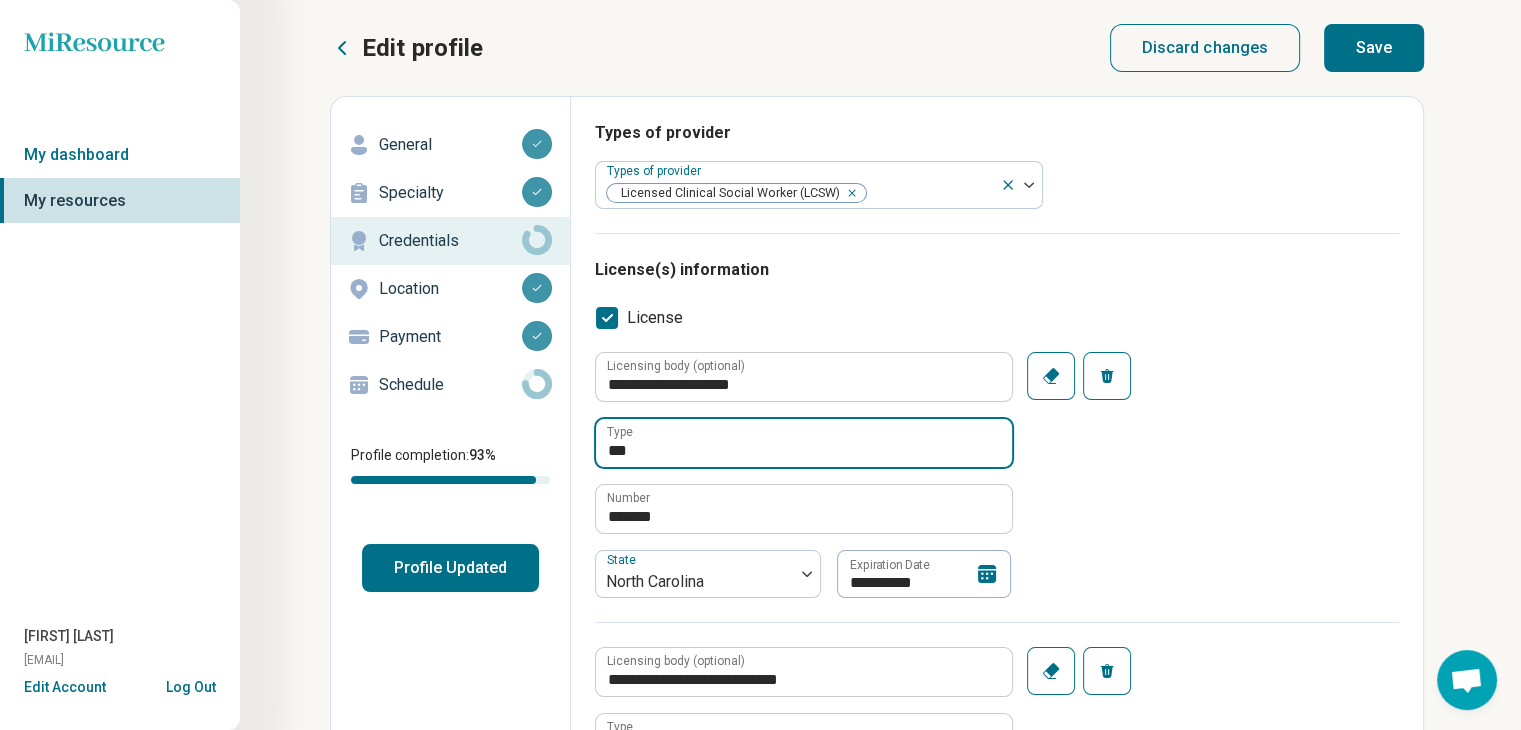 type on "*" 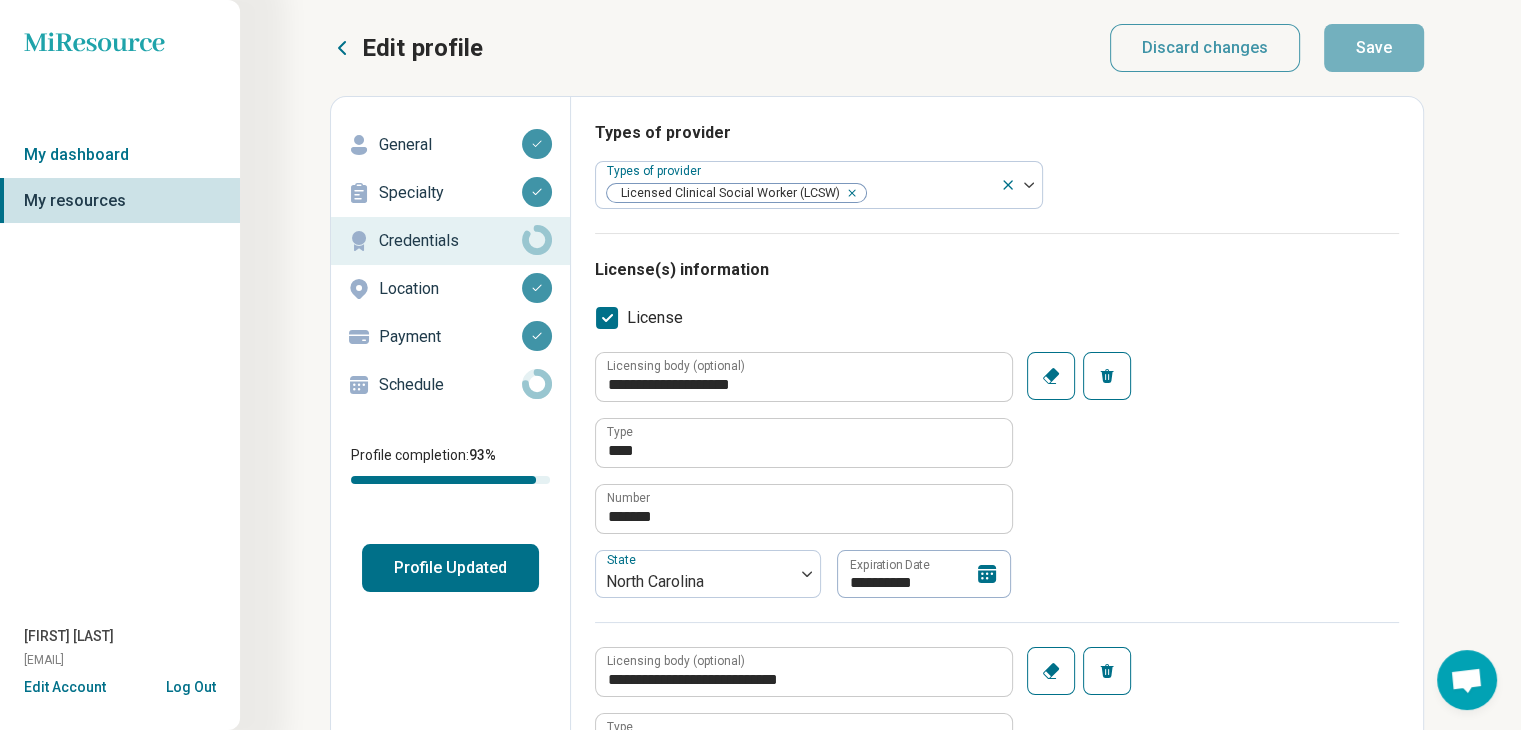 click on "License(s) information" at bounding box center [997, 270] 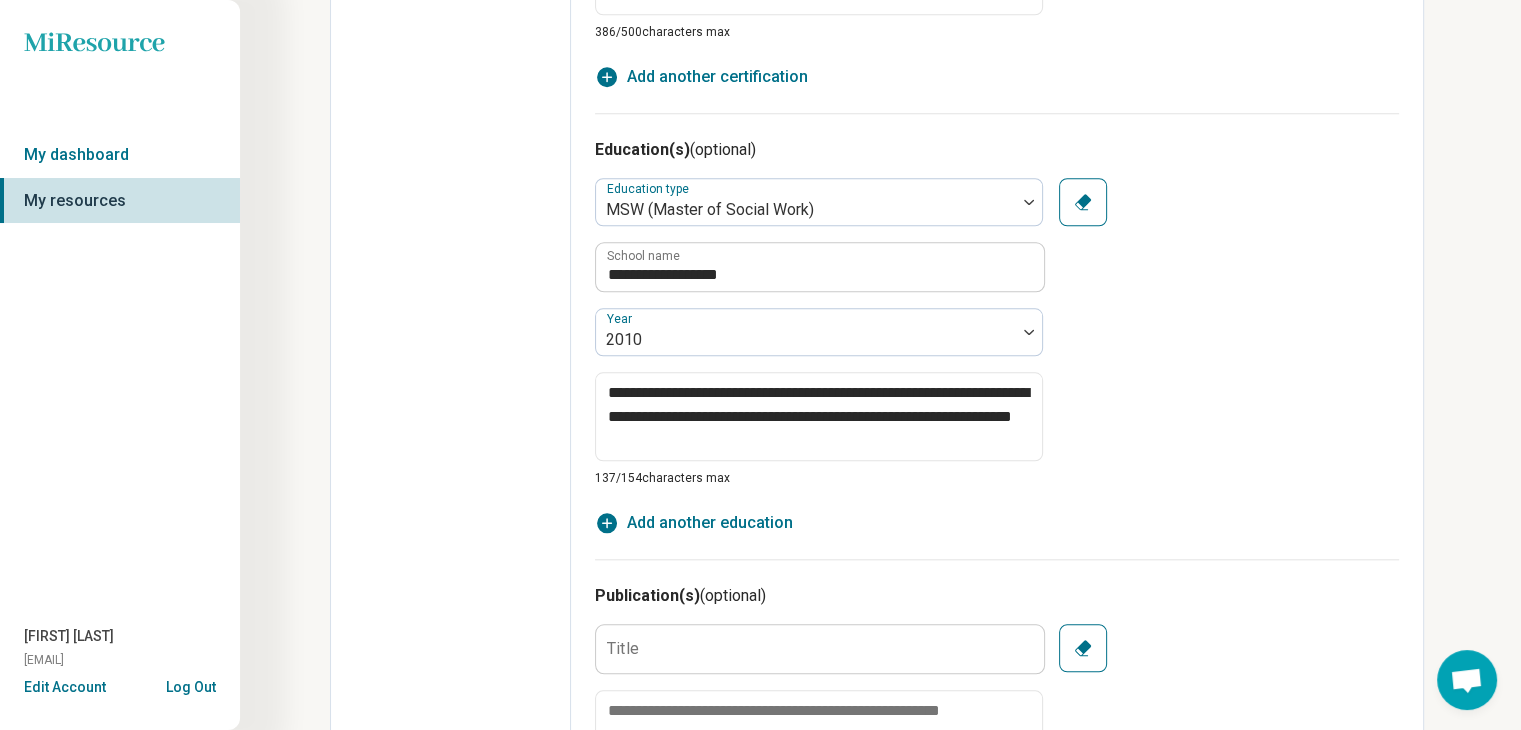 scroll, scrollTop: 1500, scrollLeft: 0, axis: vertical 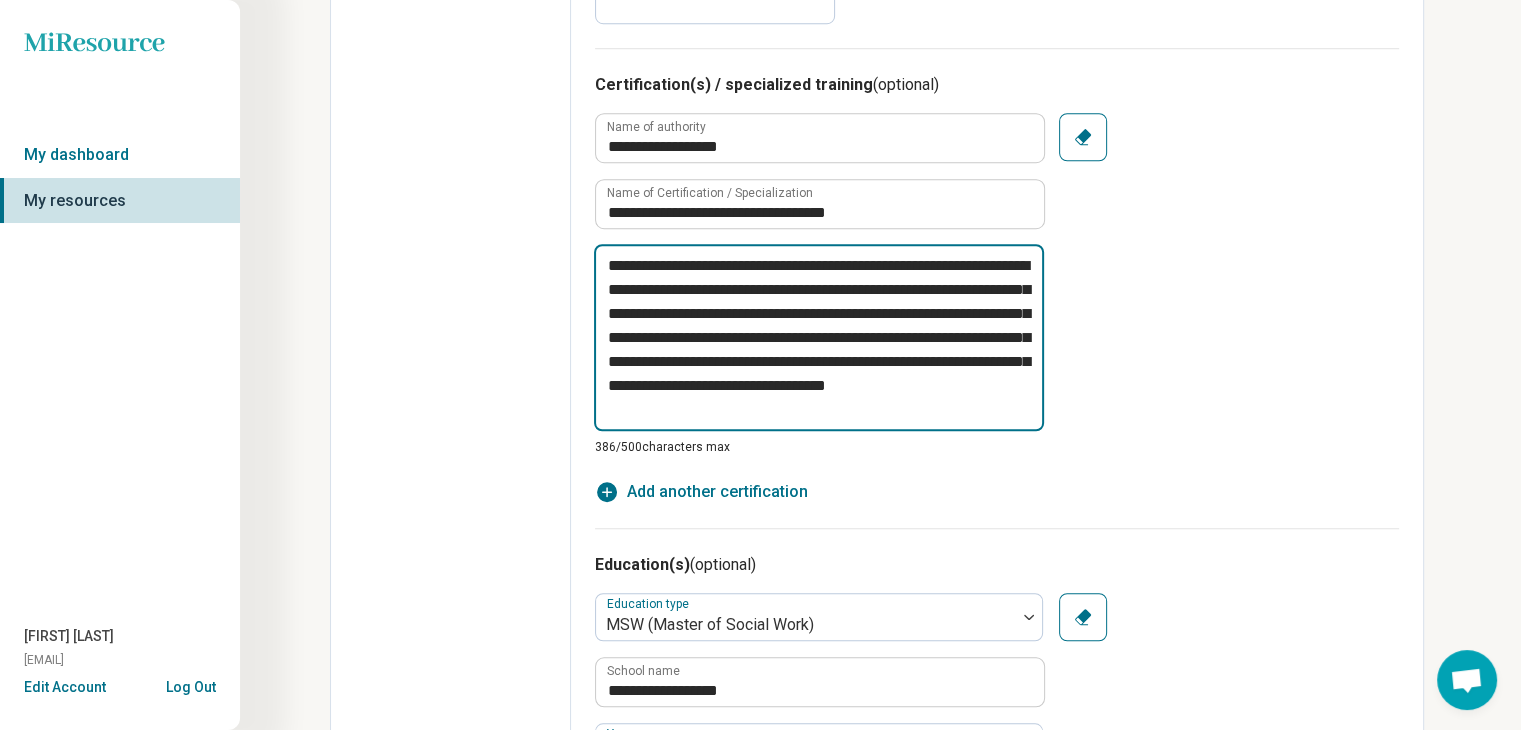 drag, startPoint x: 956, startPoint y: 414, endPoint x: 556, endPoint y: 233, distance: 439.04556 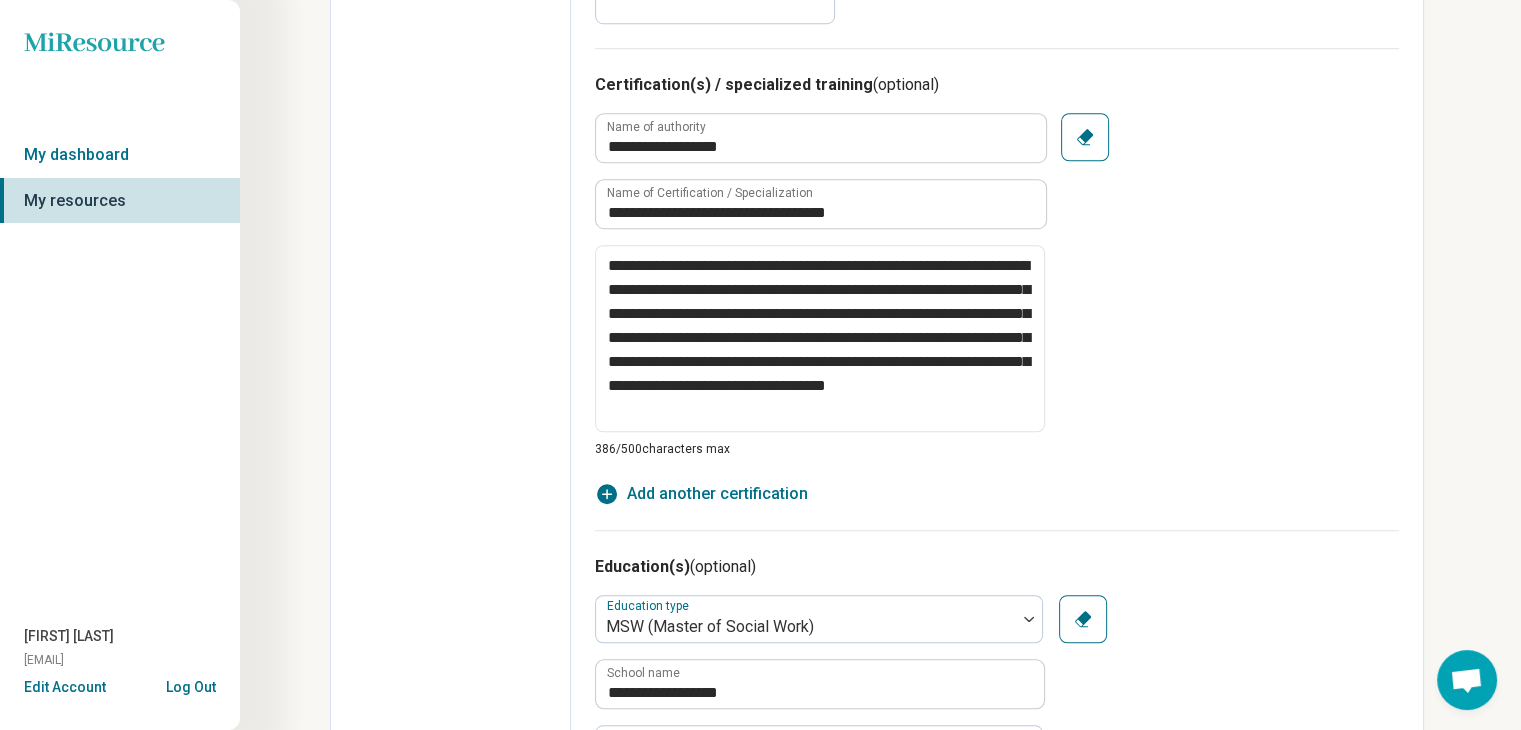 click 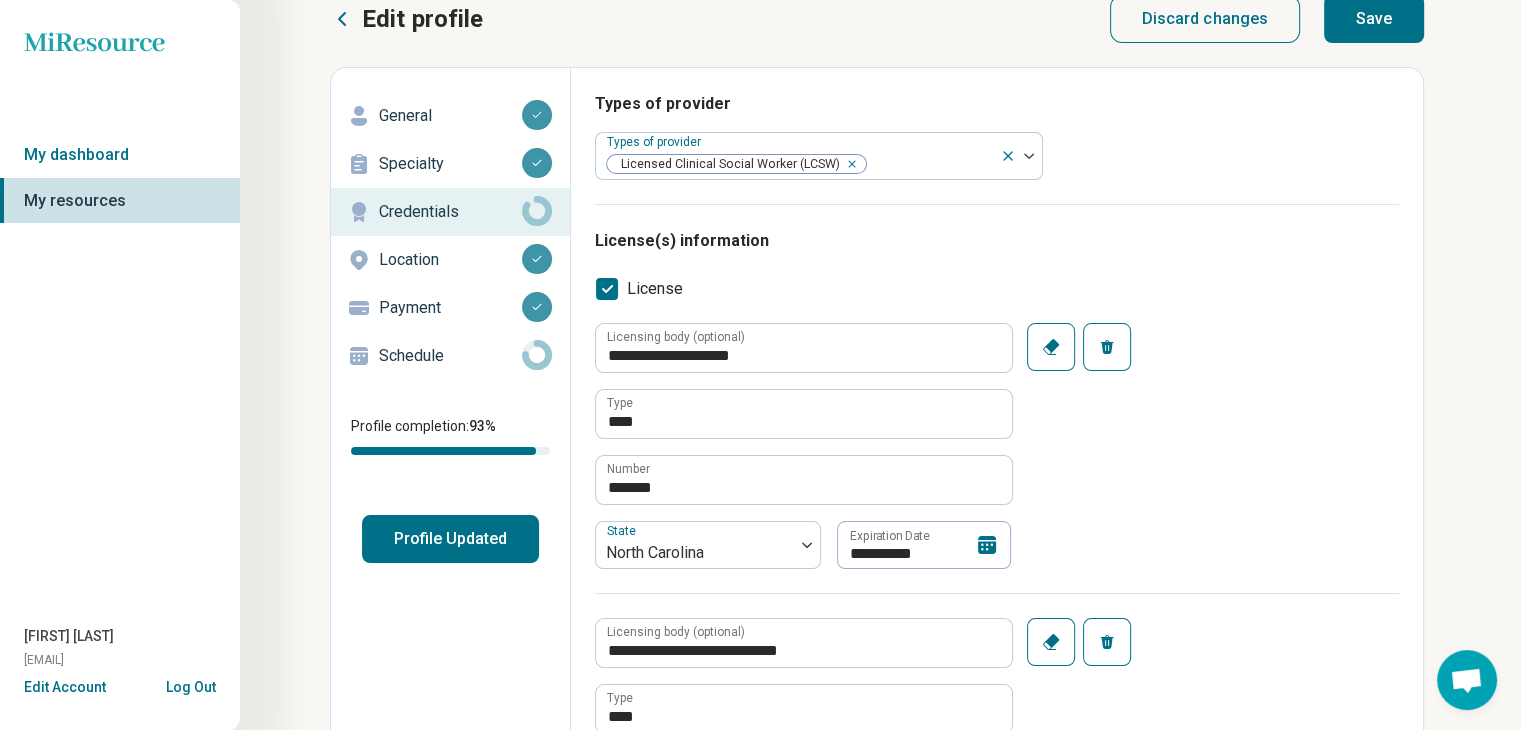 scroll, scrollTop: 0, scrollLeft: 0, axis: both 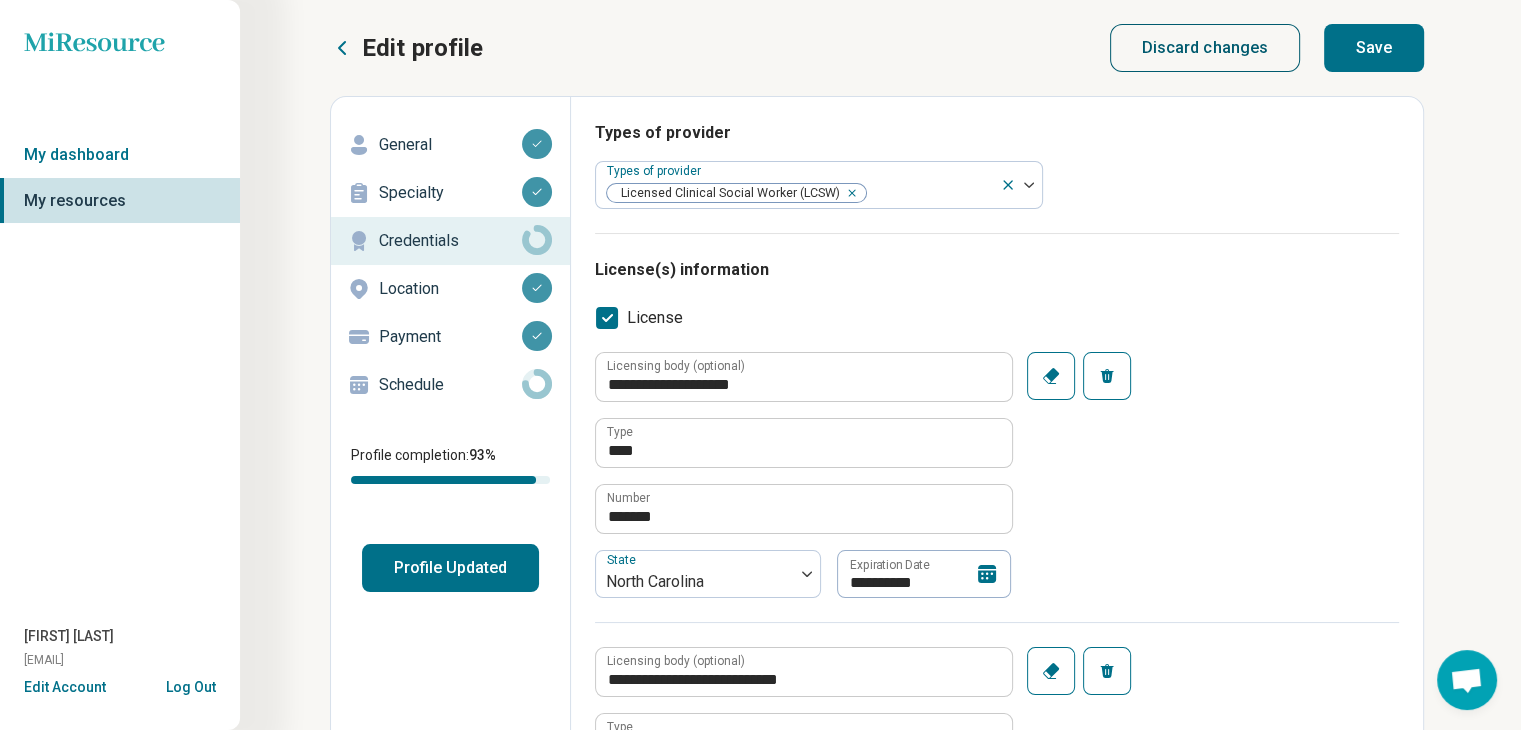 click on "Discard changes" at bounding box center (1205, 48) 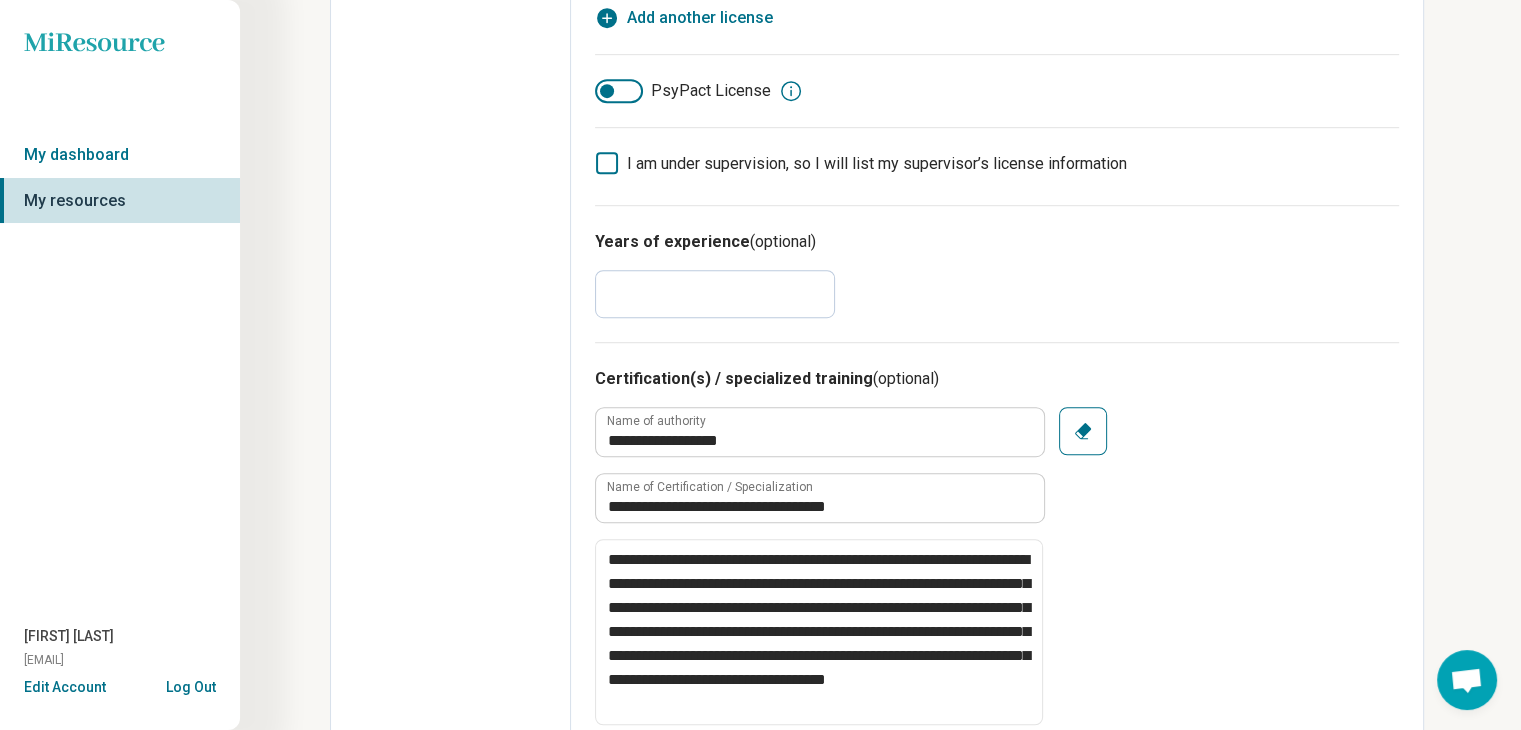 scroll, scrollTop: 1500, scrollLeft: 0, axis: vertical 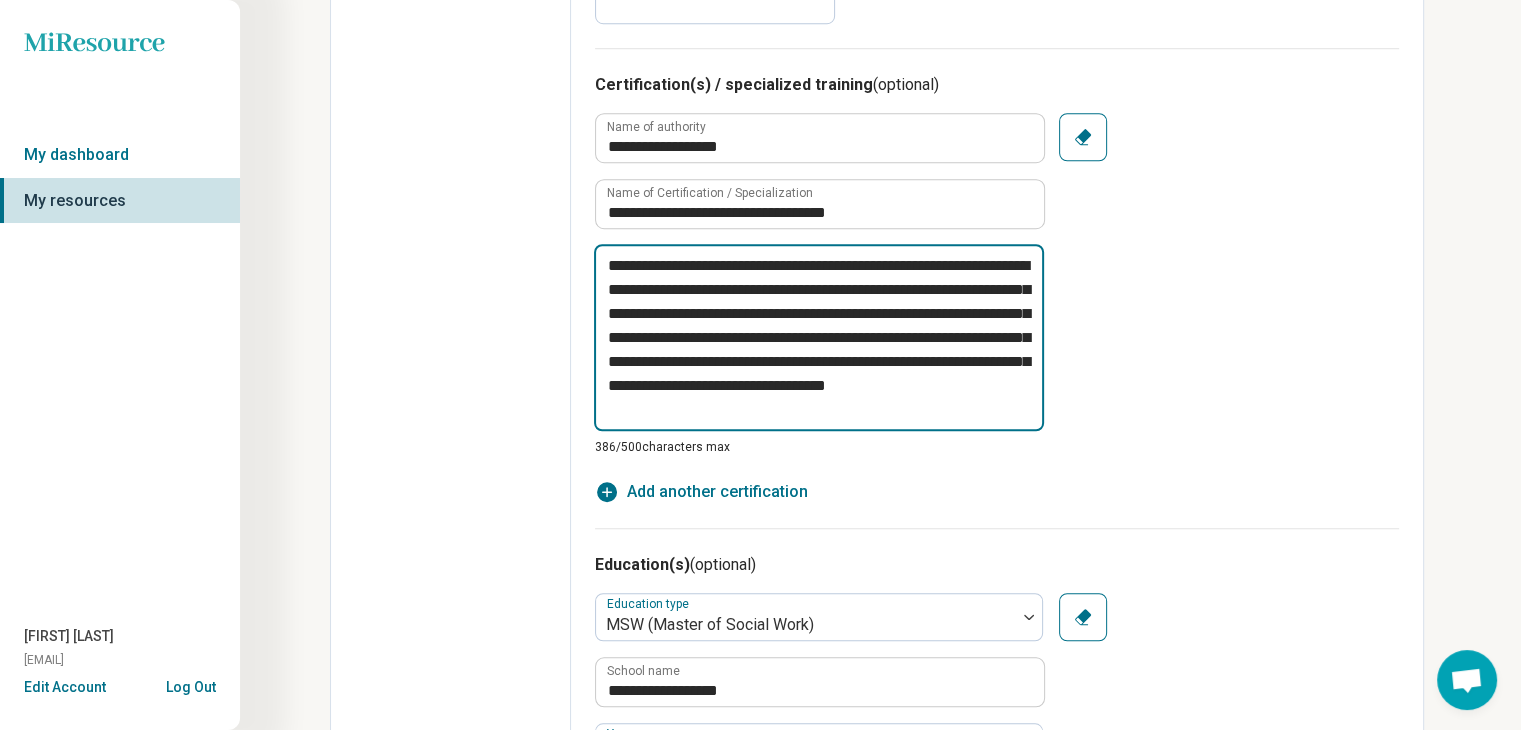 drag, startPoint x: 605, startPoint y: 262, endPoint x: 968, endPoint y: 419, distance: 395.49716 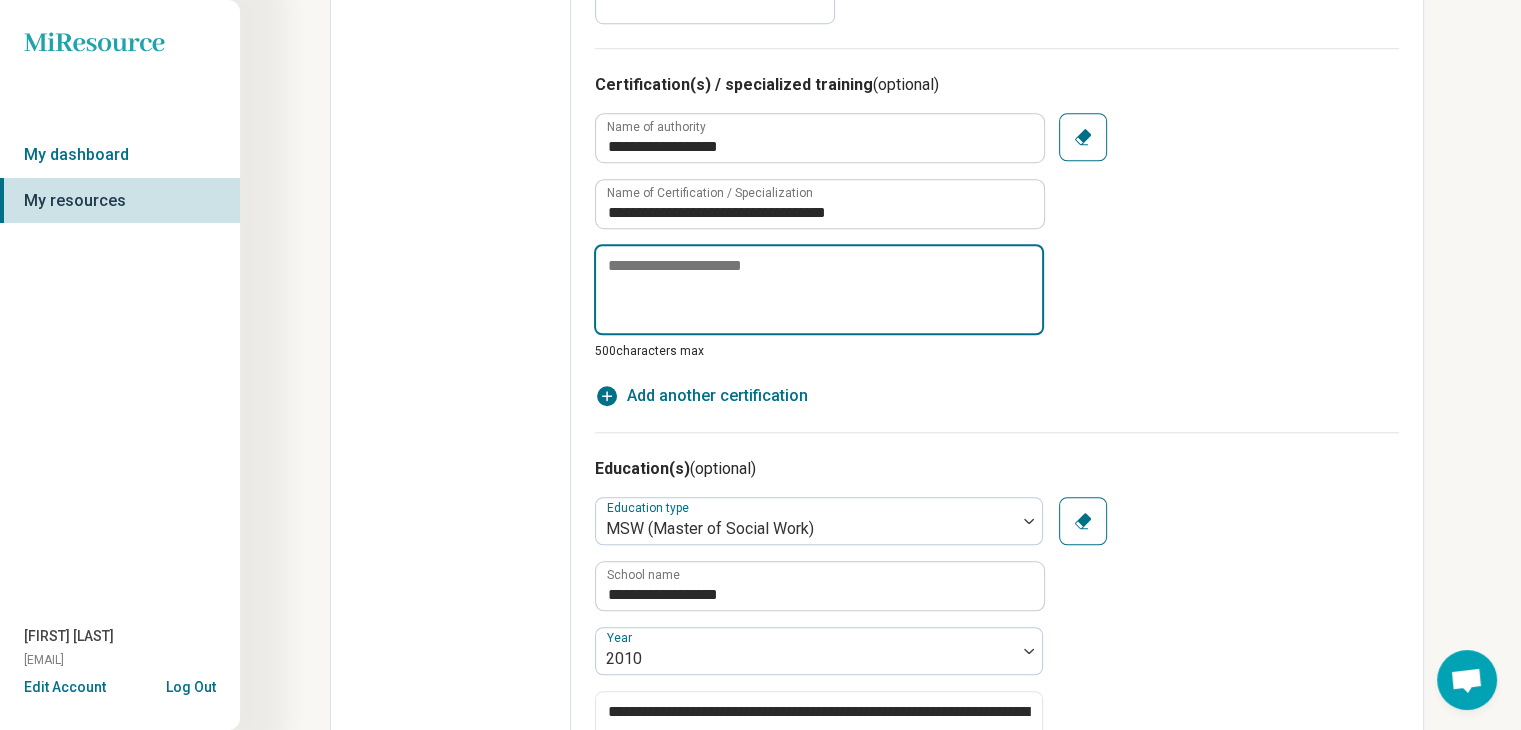 click at bounding box center [819, 289] 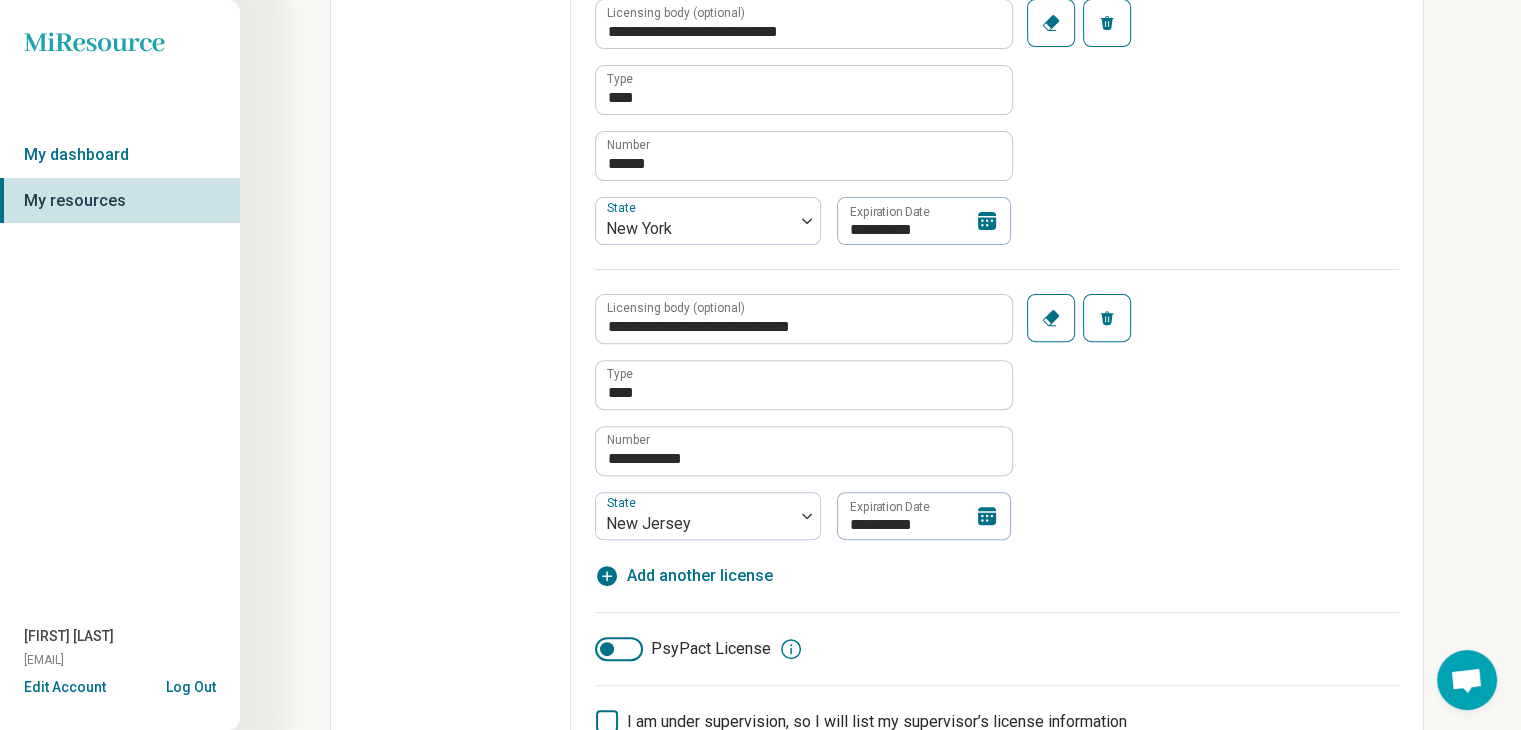 scroll, scrollTop: 0, scrollLeft: 0, axis: both 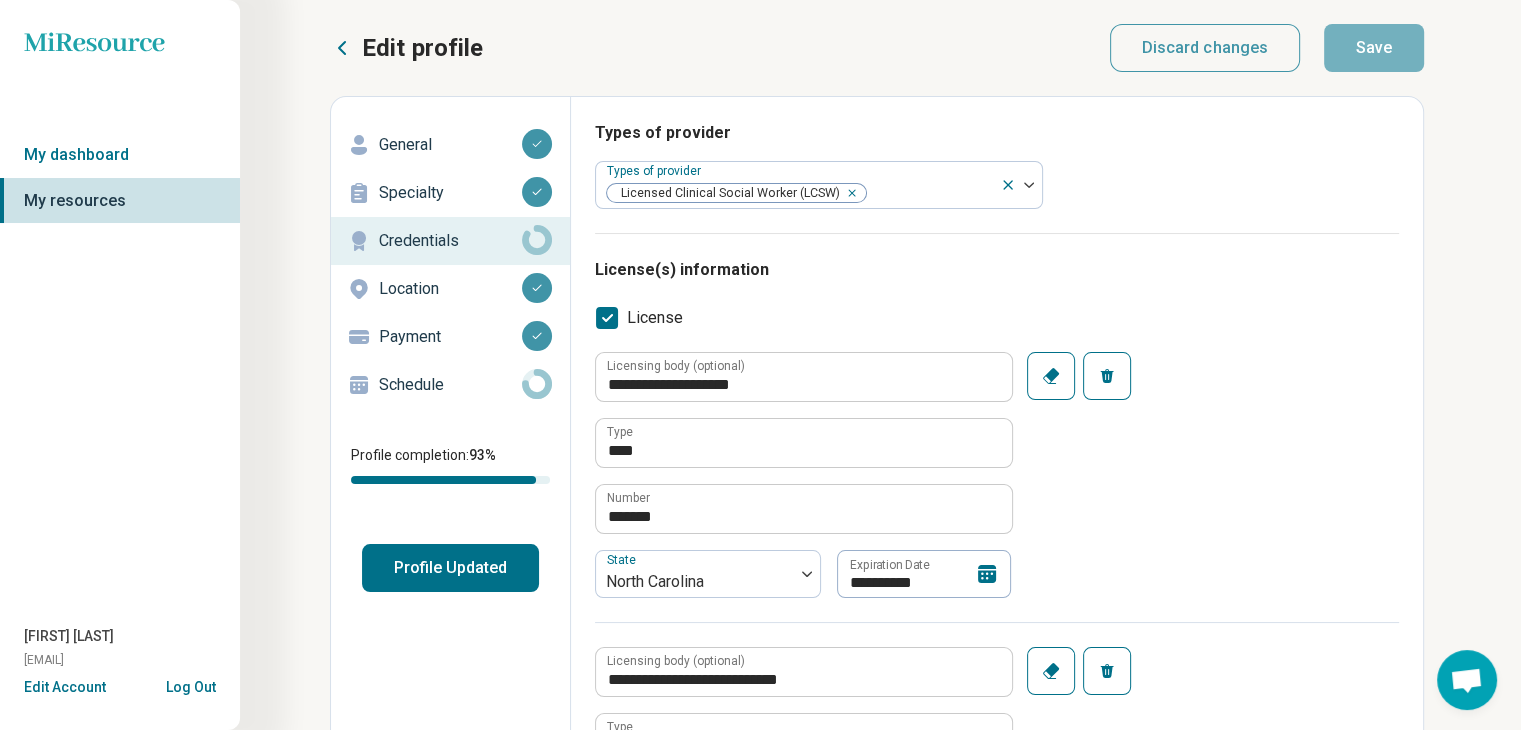 click on "Profile Updated" at bounding box center [450, 568] 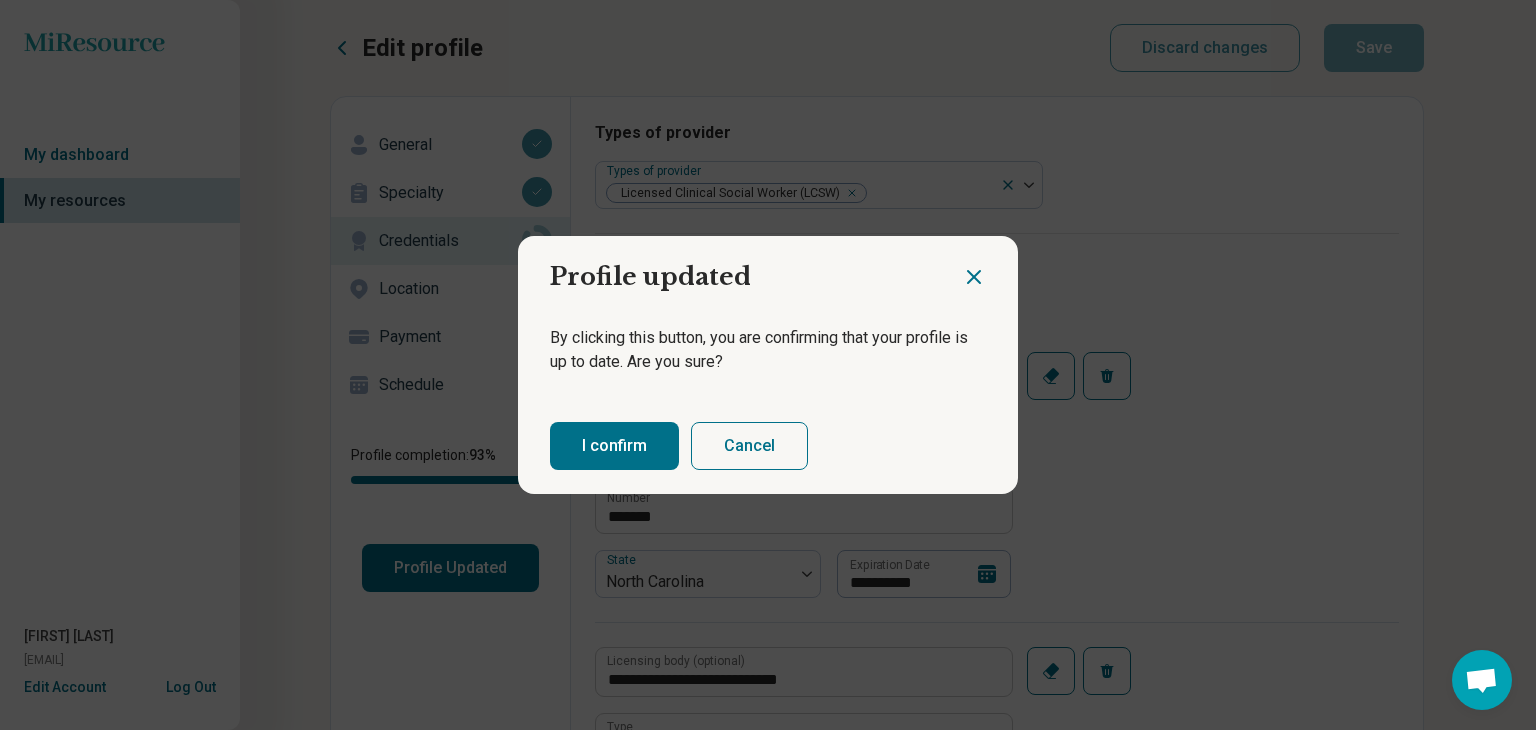 click on "I confirm" at bounding box center (614, 446) 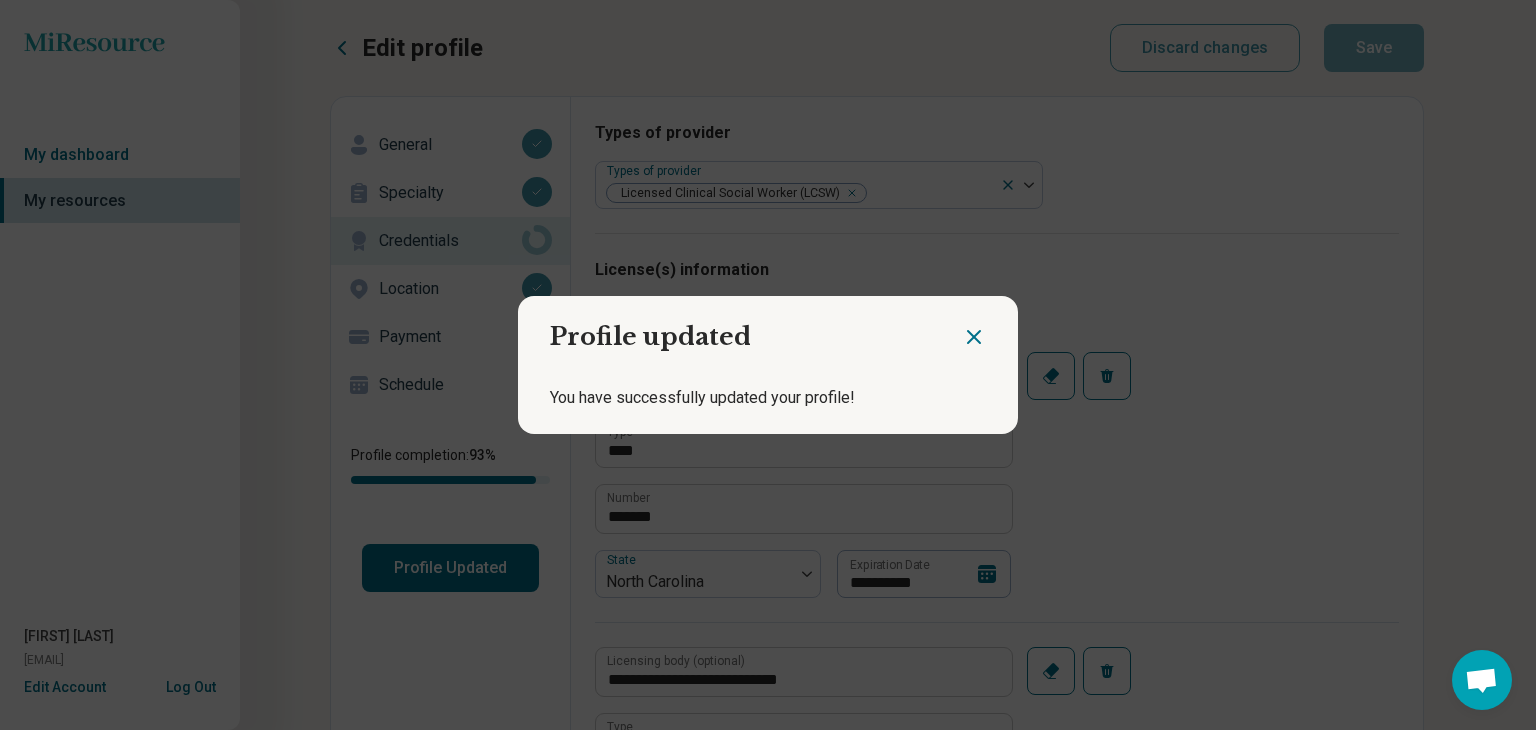 click 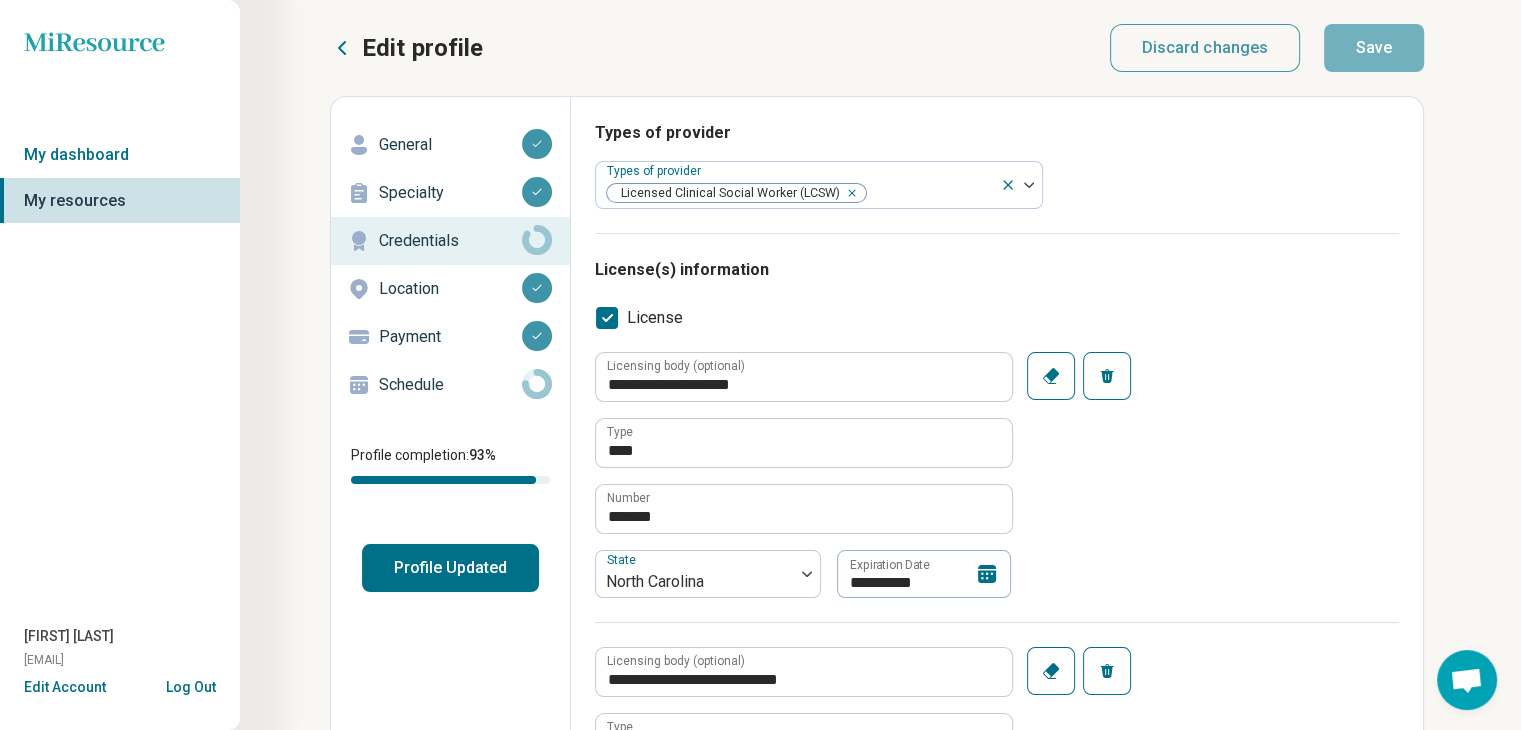 click on "Schedule" at bounding box center (450, 385) 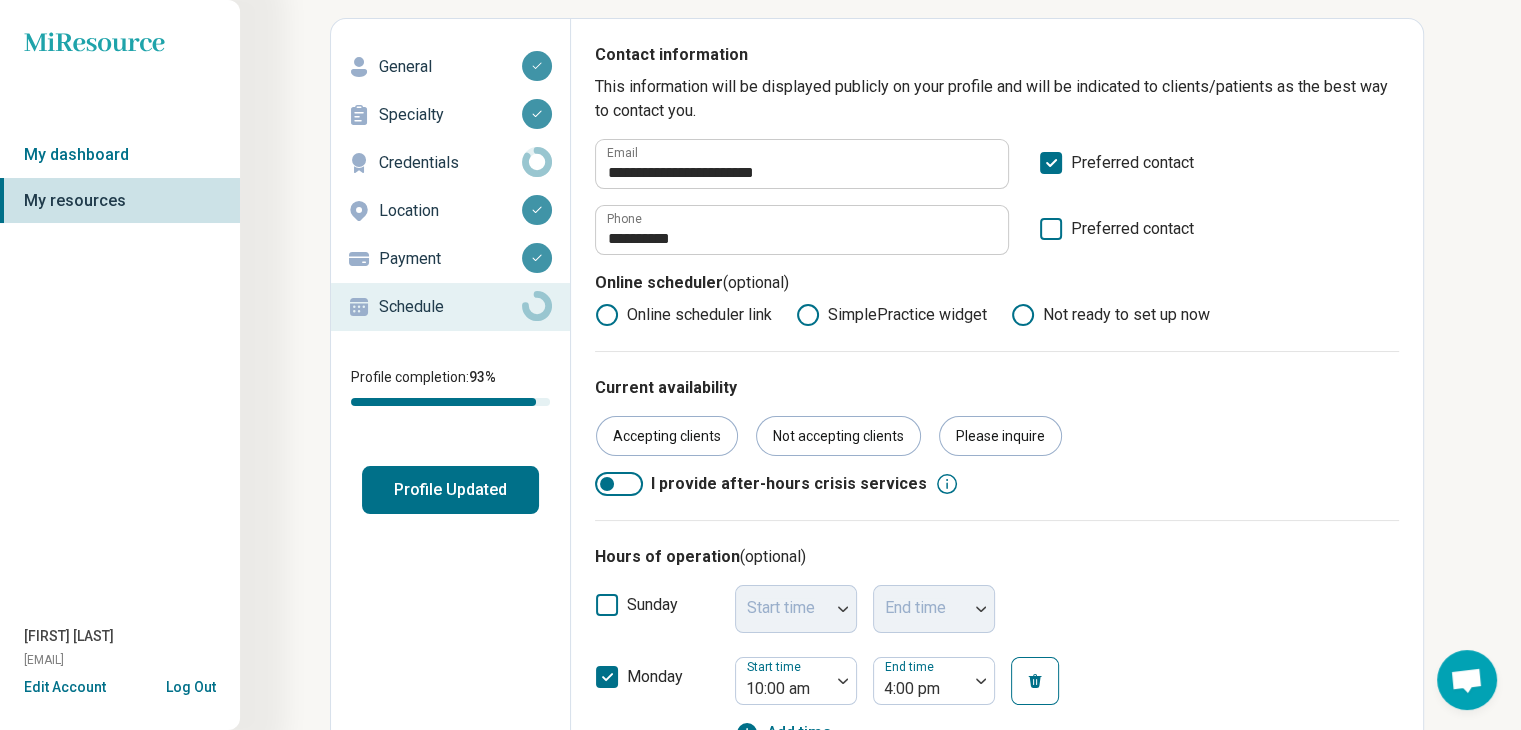 scroll, scrollTop: 0, scrollLeft: 0, axis: both 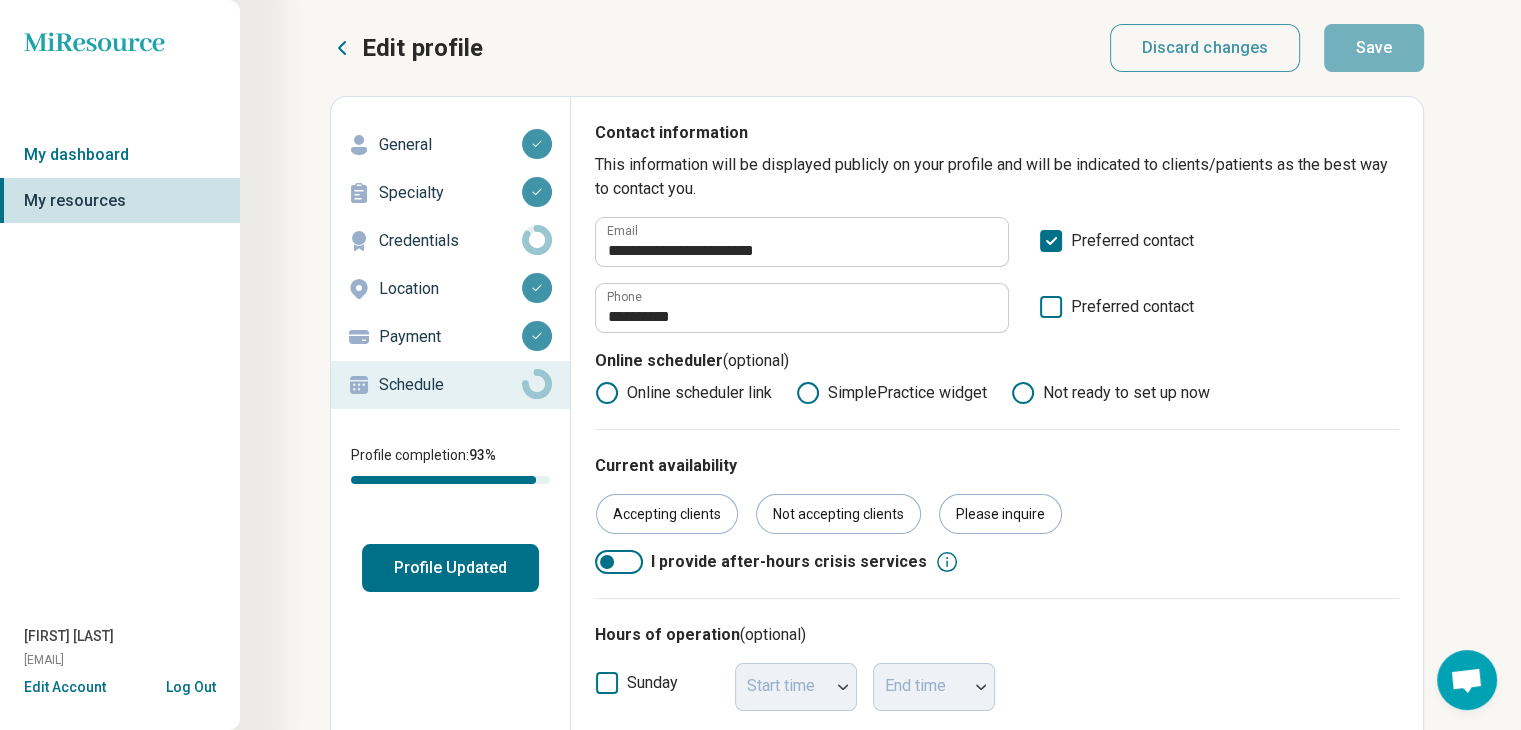 click on "Profile Updated" at bounding box center [450, 568] 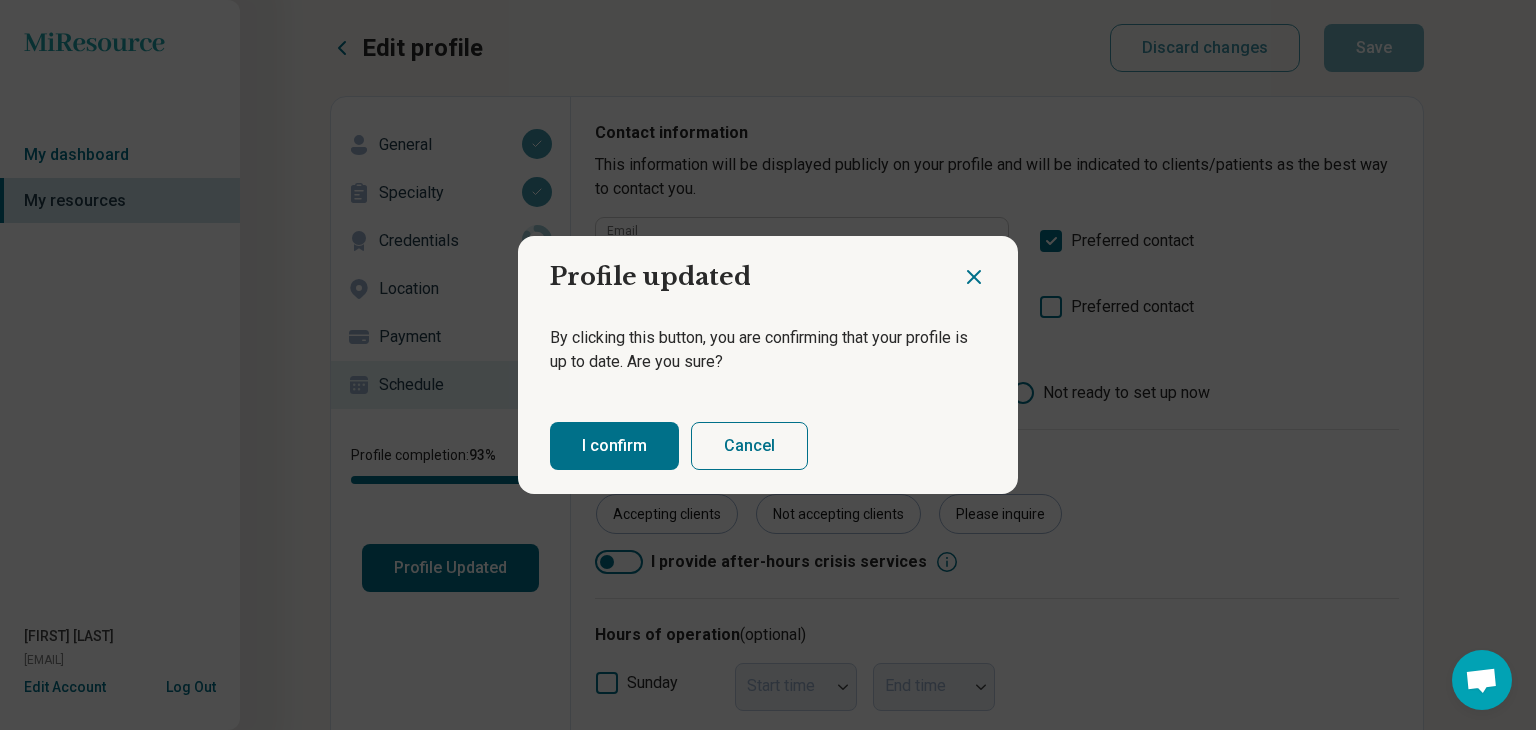 click on "I confirm" at bounding box center [614, 446] 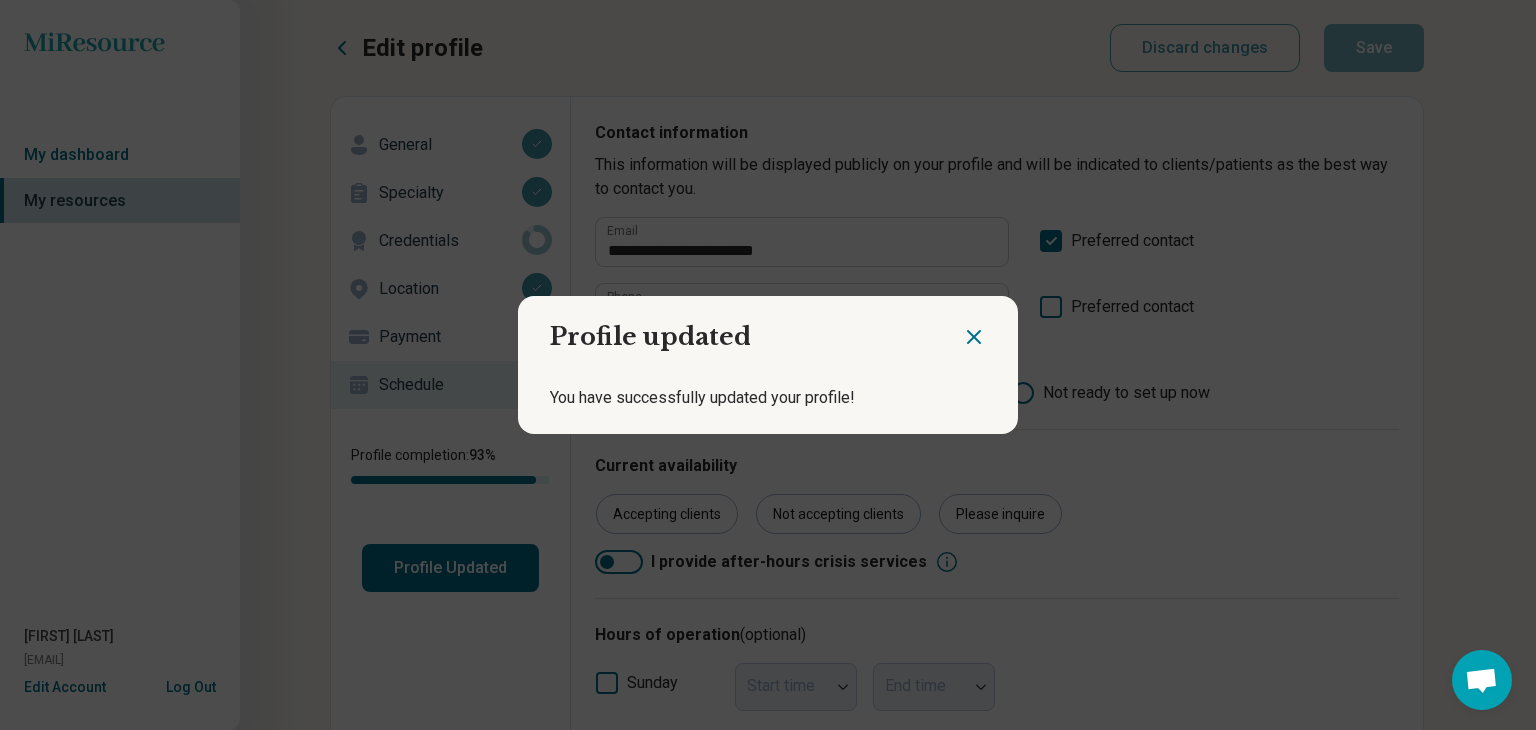 click 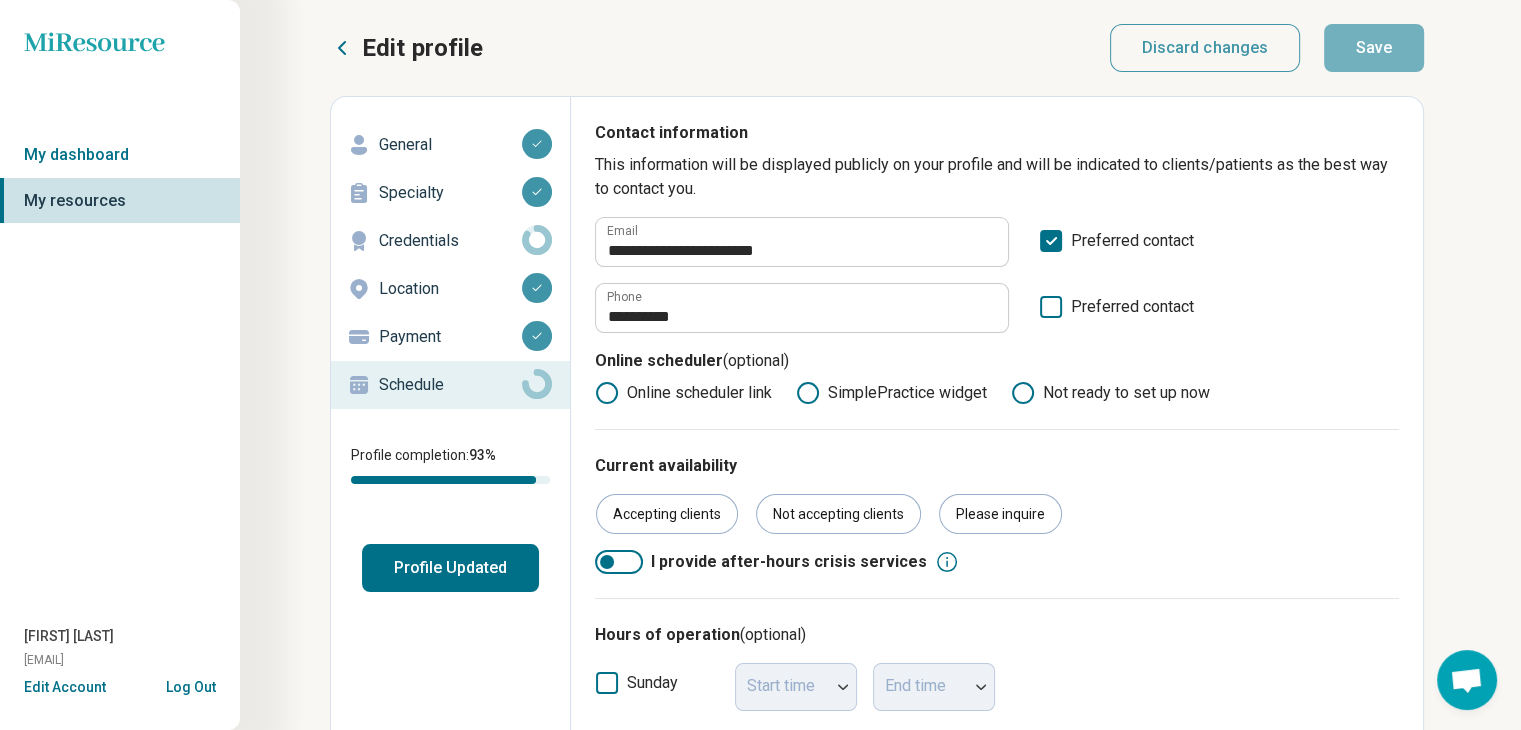 click on "Log Out" at bounding box center (191, 685) 